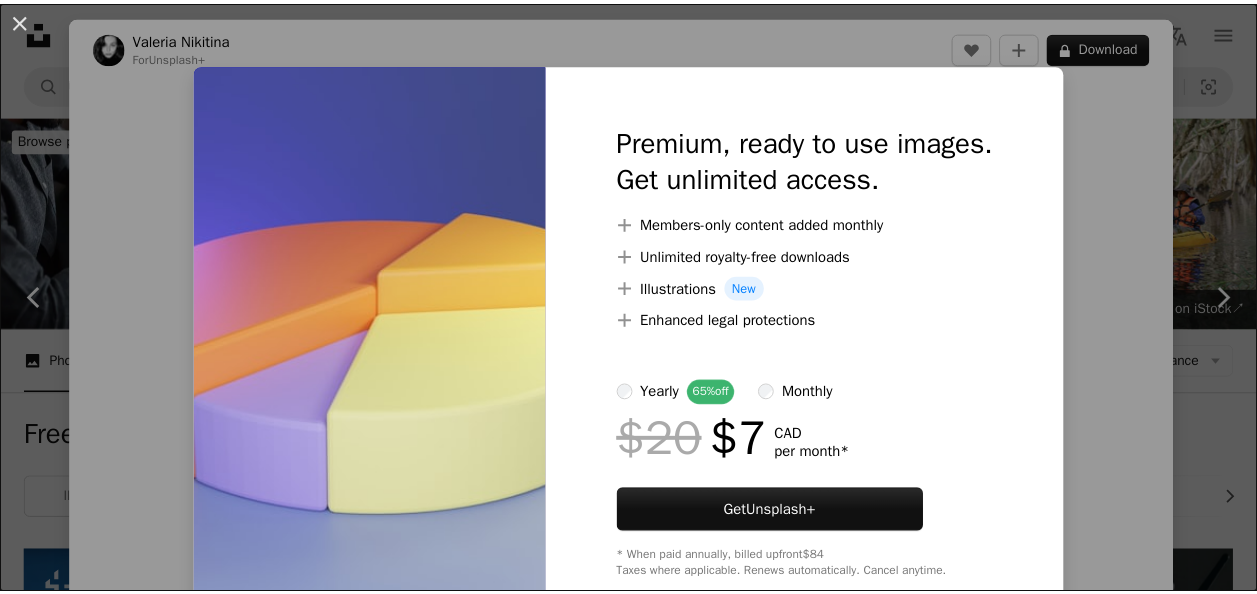scroll, scrollTop: 677, scrollLeft: 0, axis: vertical 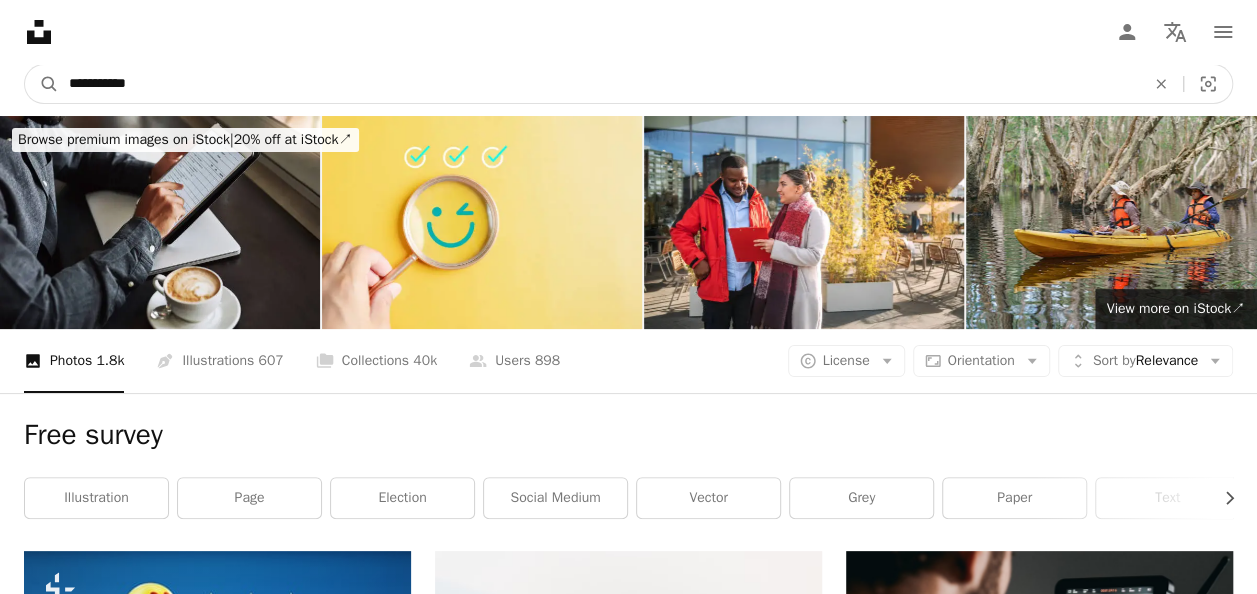 drag, startPoint x: 154, startPoint y: 88, endPoint x: 10, endPoint y: 76, distance: 144.49913 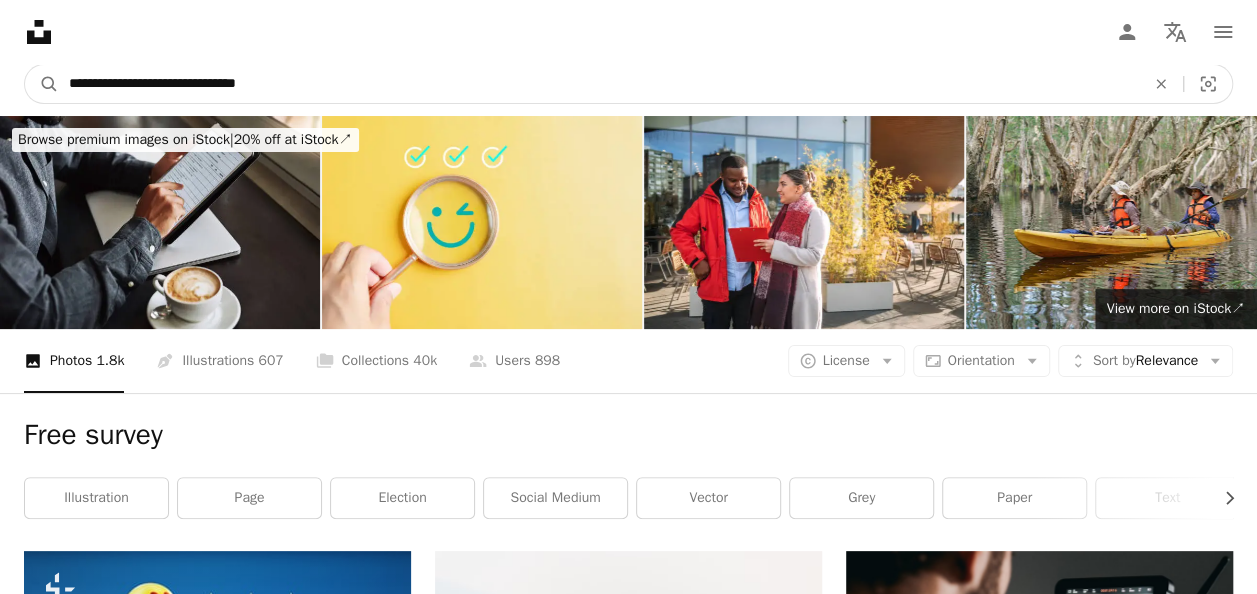 type on "**********" 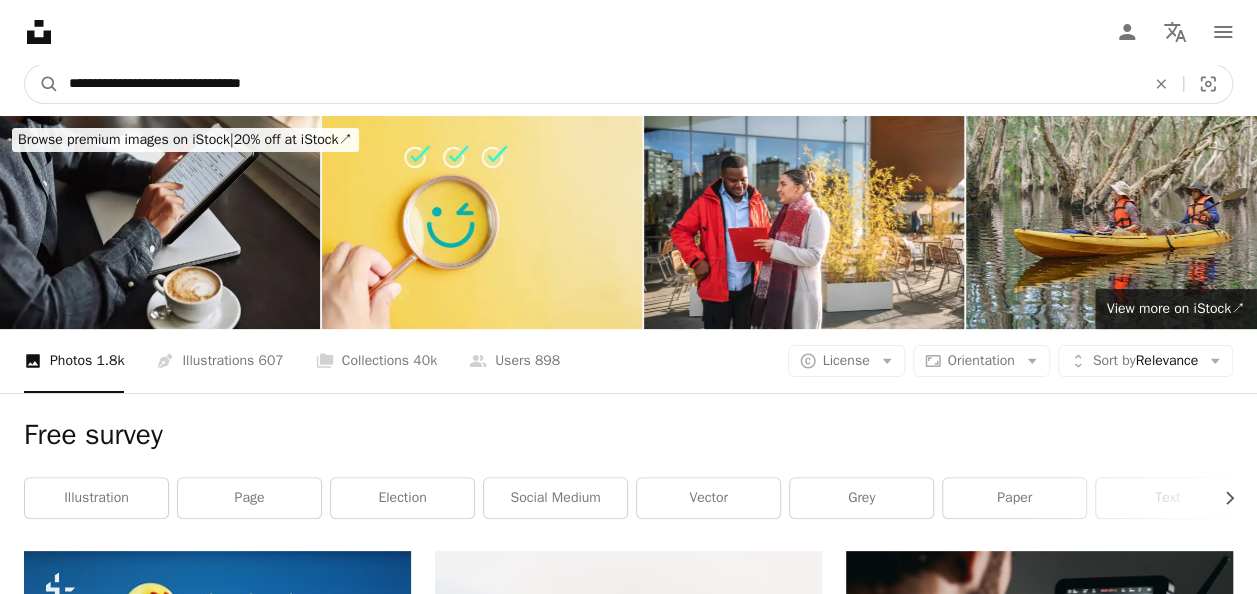 click on "A magnifying glass" at bounding box center (42, 84) 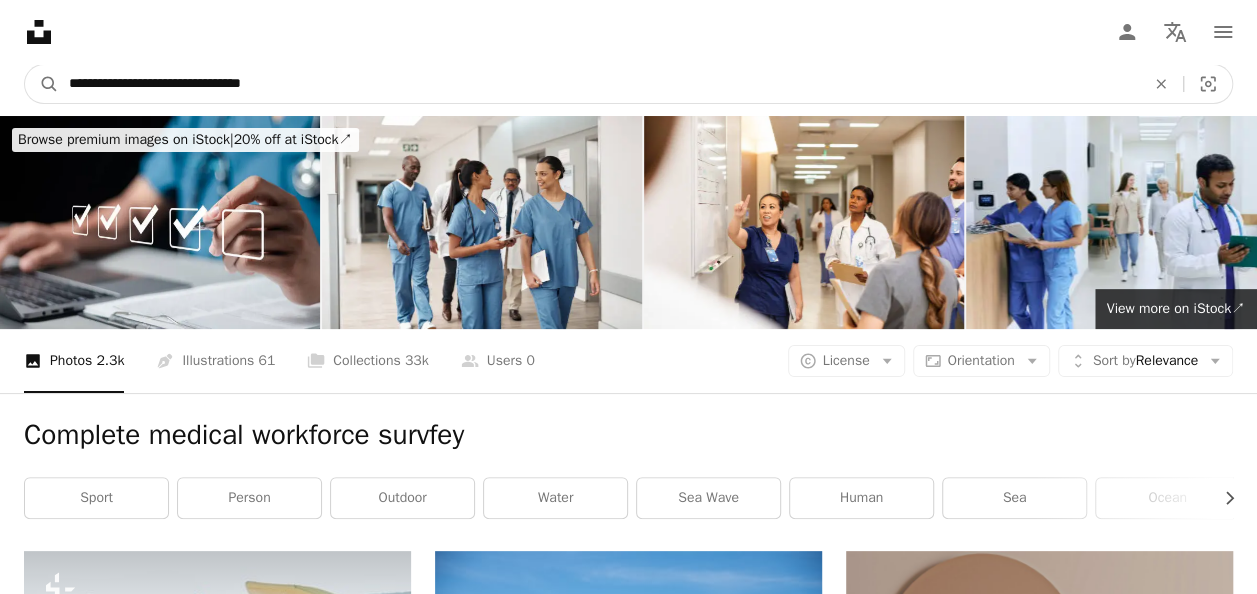 click on "**********" at bounding box center (599, 84) 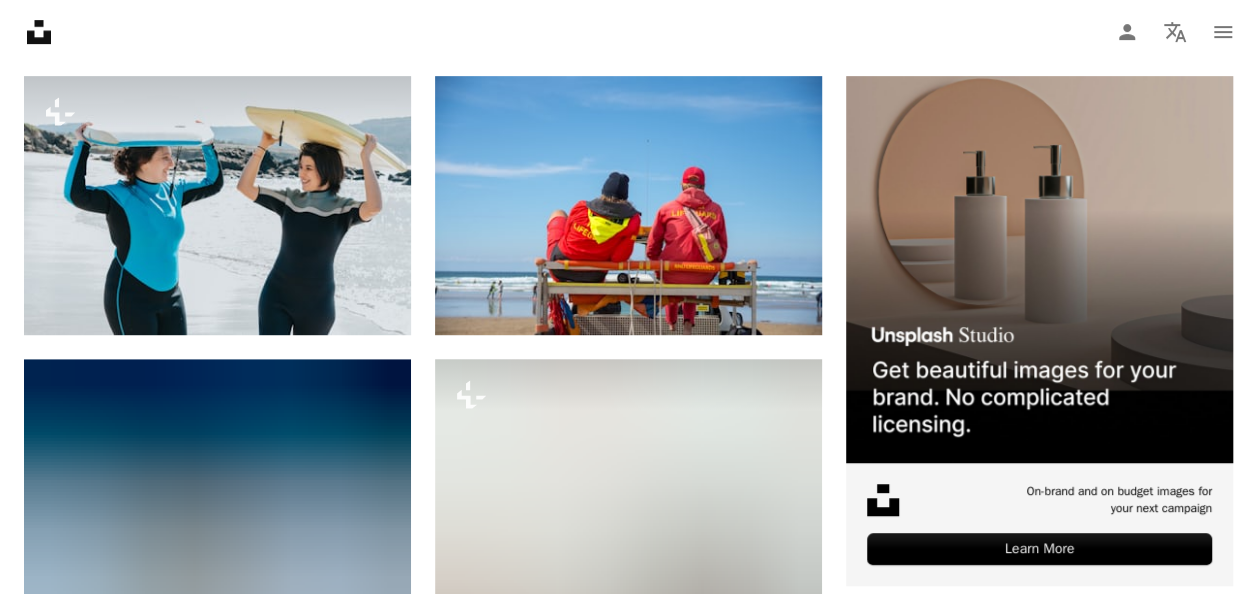 scroll, scrollTop: 0, scrollLeft: 0, axis: both 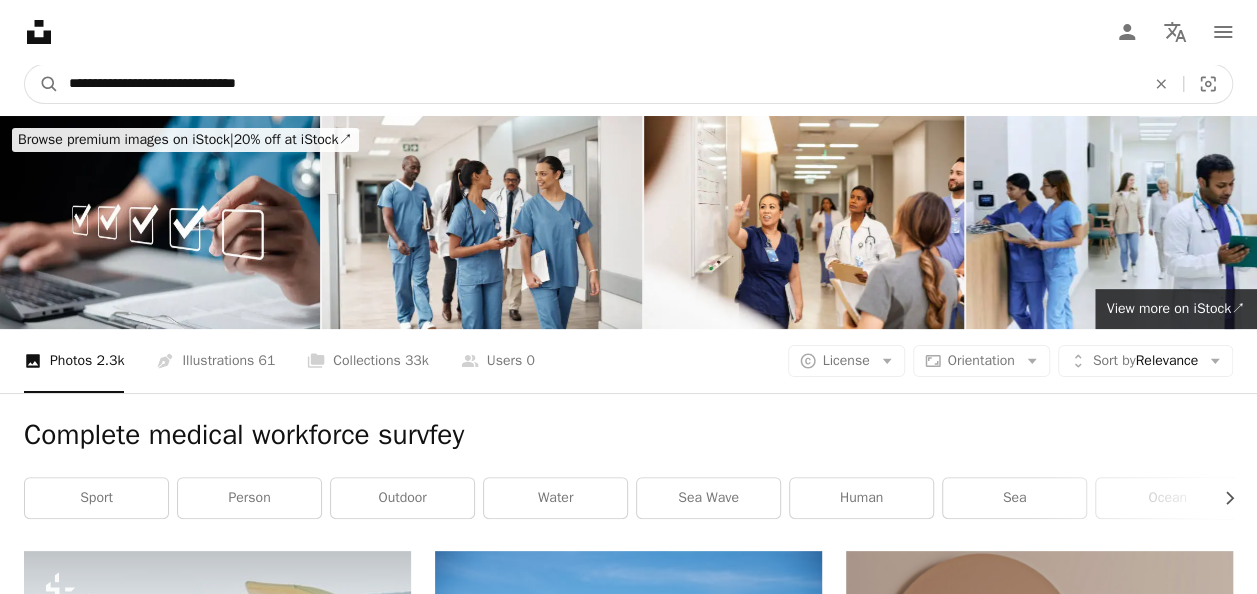 click on "**********" at bounding box center (599, 84) 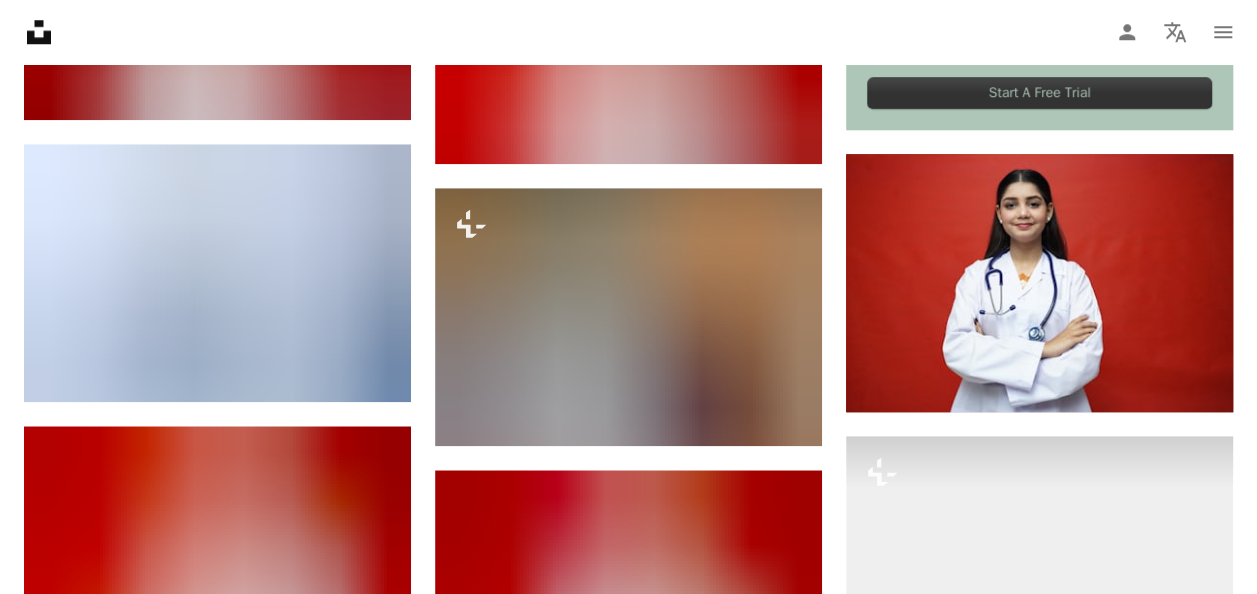scroll, scrollTop: 0, scrollLeft: 0, axis: both 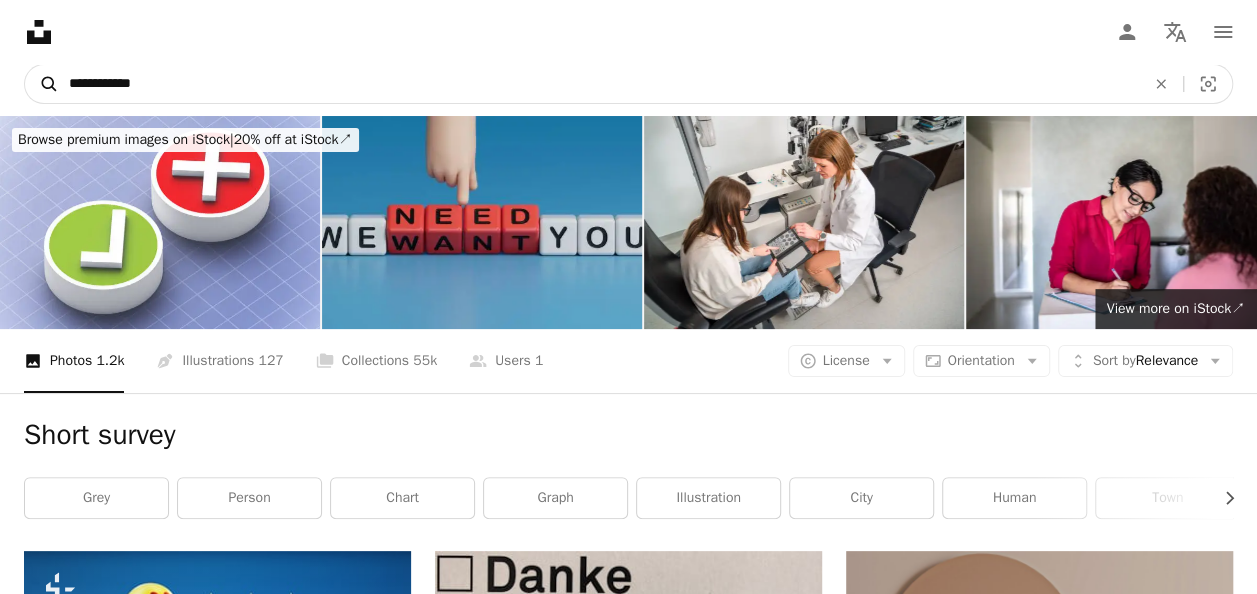 drag, startPoint x: 160, startPoint y: 78, endPoint x: 42, endPoint y: 67, distance: 118.511604 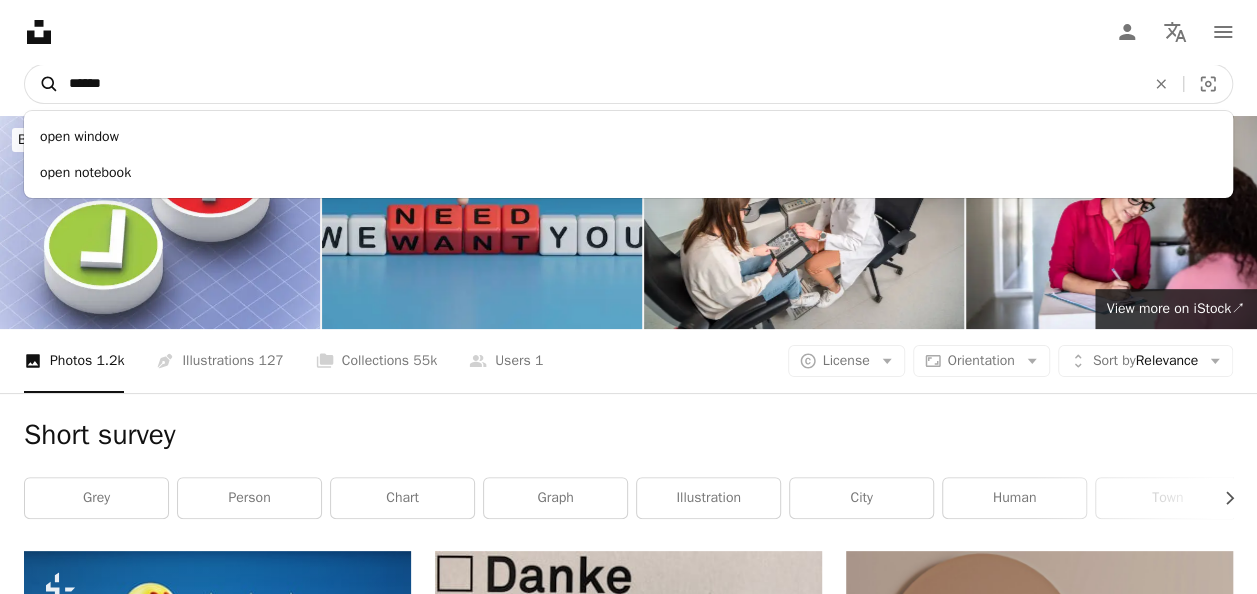 type on "*******" 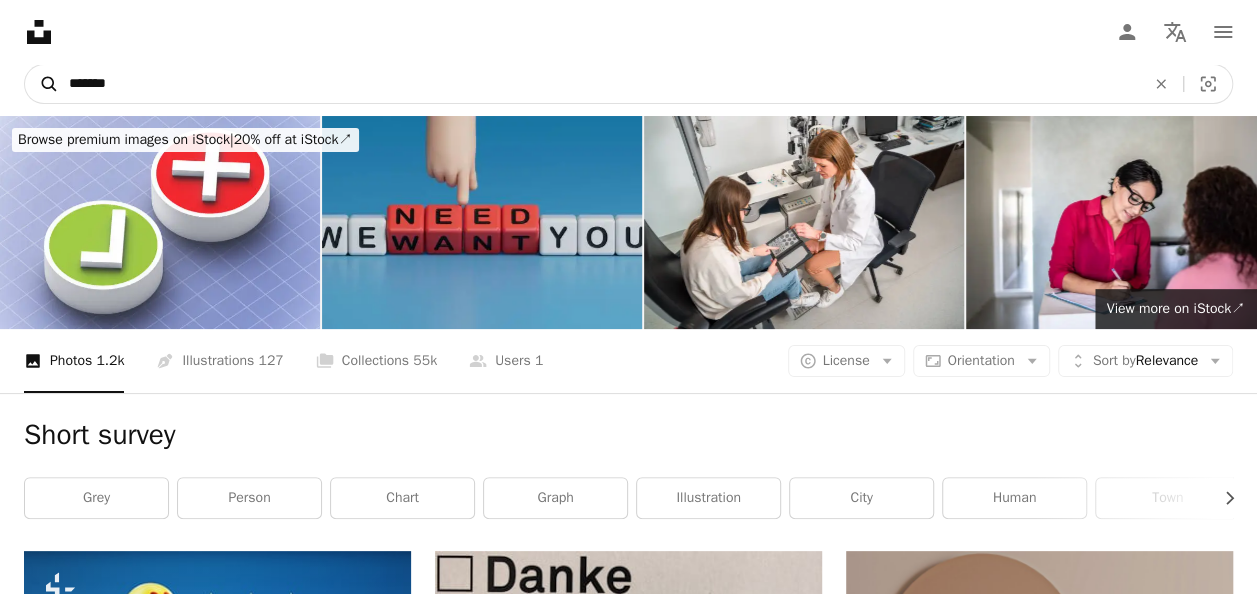 click on "A magnifying glass" at bounding box center [42, 84] 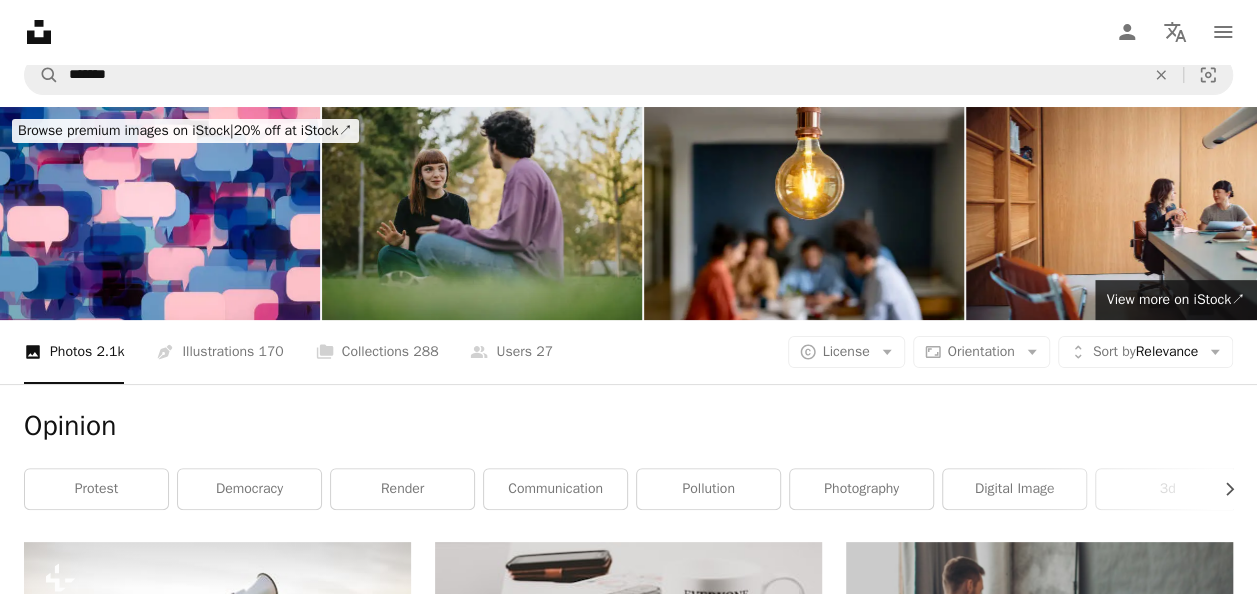 scroll, scrollTop: 0, scrollLeft: 0, axis: both 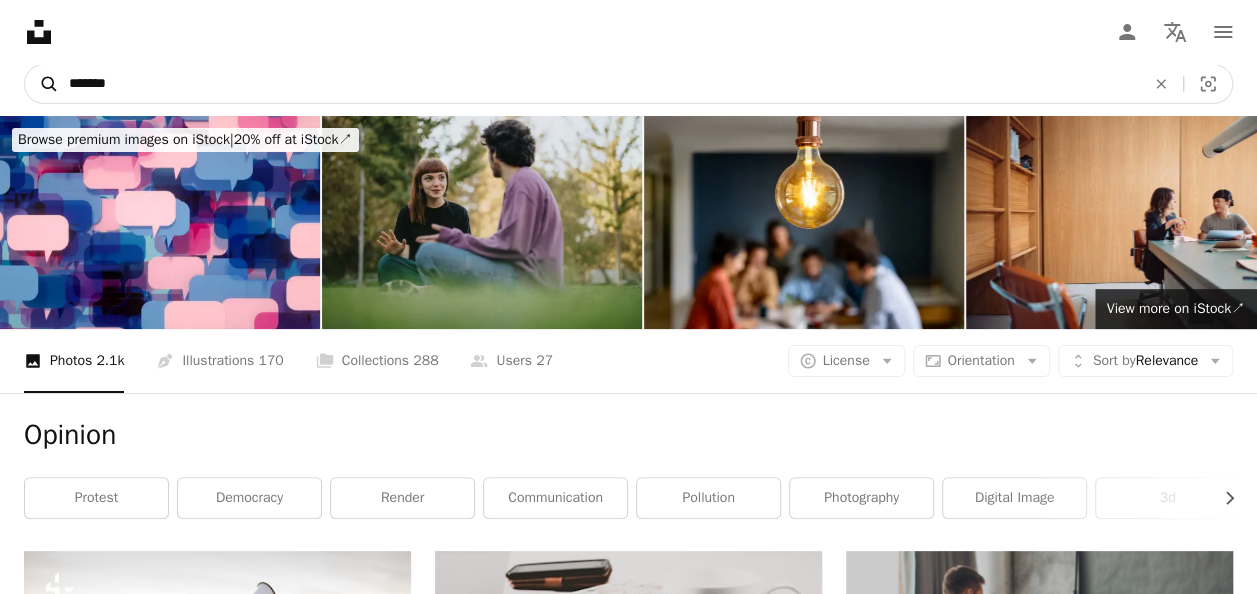 drag, startPoint x: 232, startPoint y: 88, endPoint x: 24, endPoint y: 74, distance: 208.47063 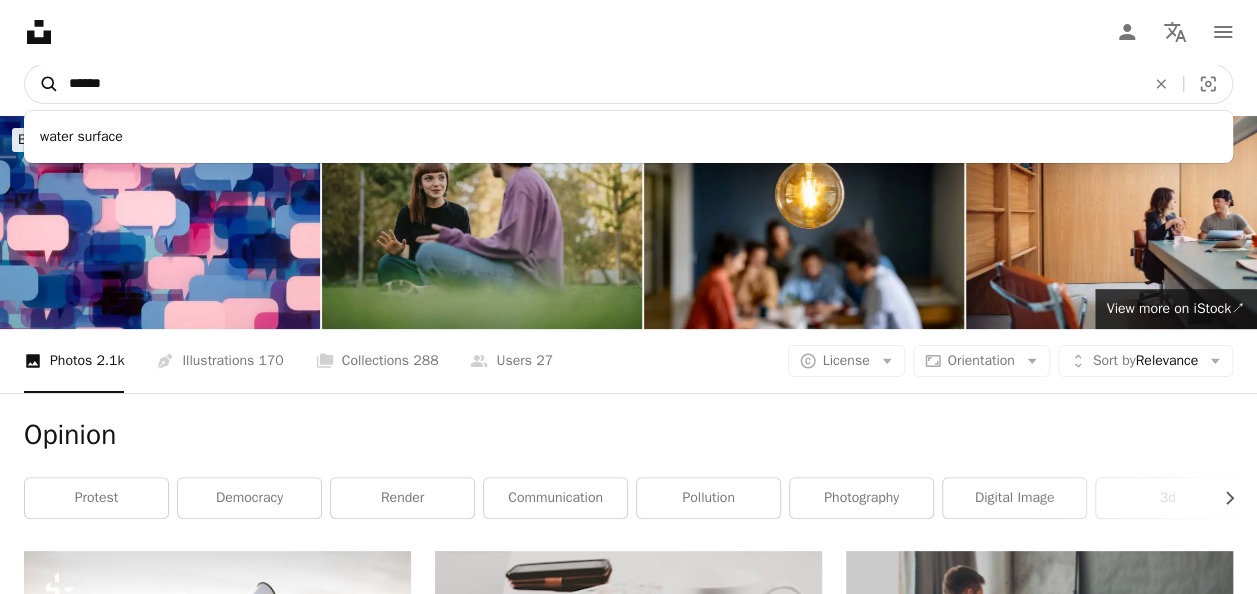 type on "*******" 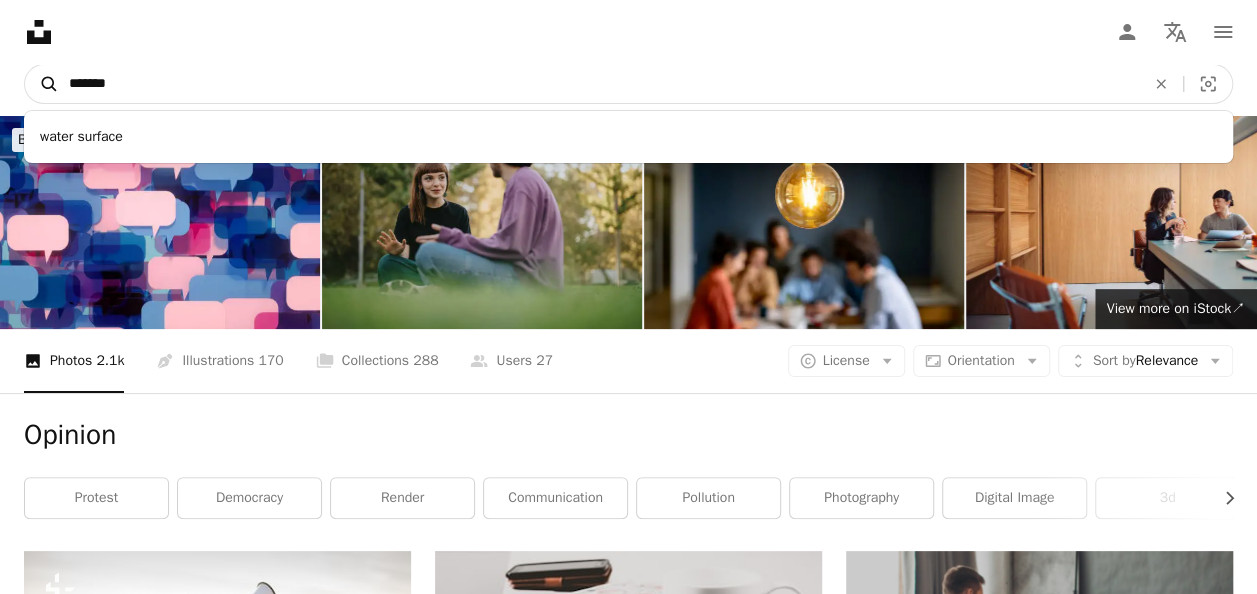 click on "A magnifying glass" at bounding box center (42, 84) 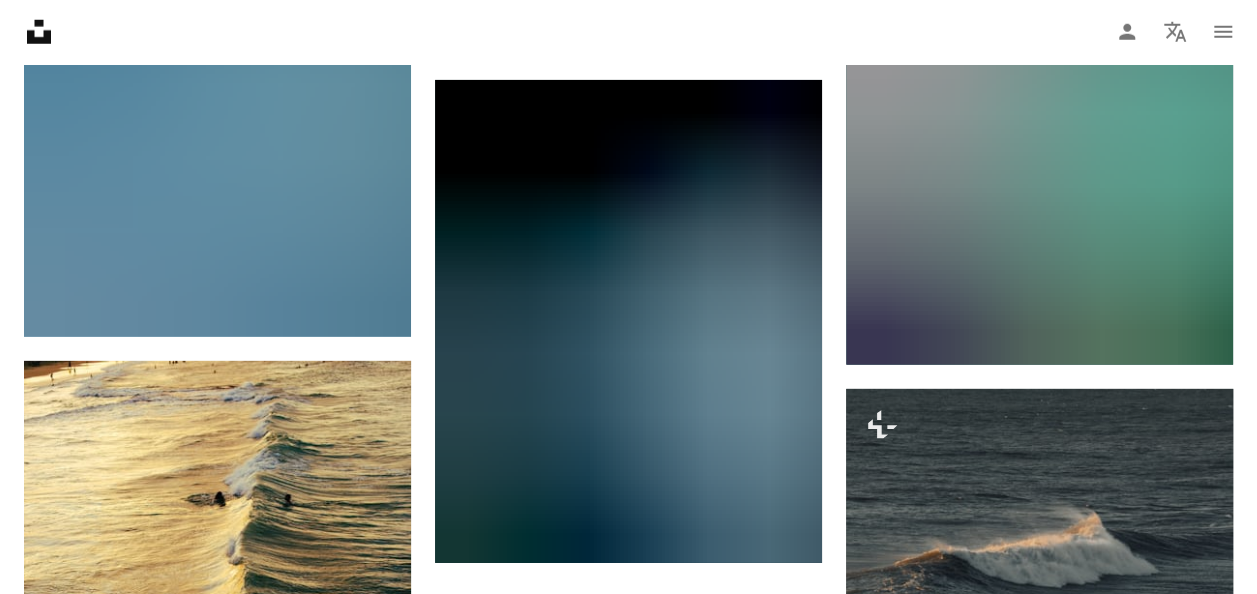 scroll, scrollTop: 0, scrollLeft: 0, axis: both 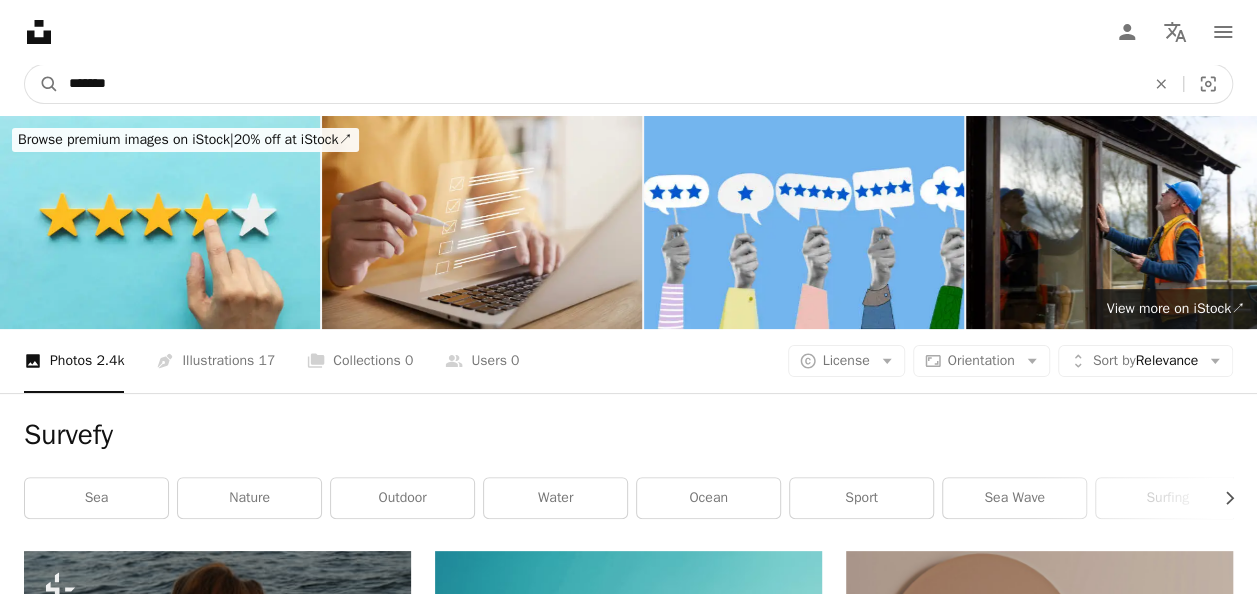 drag, startPoint x: 181, startPoint y: 89, endPoint x: -30, endPoint y: 39, distance: 216.84326 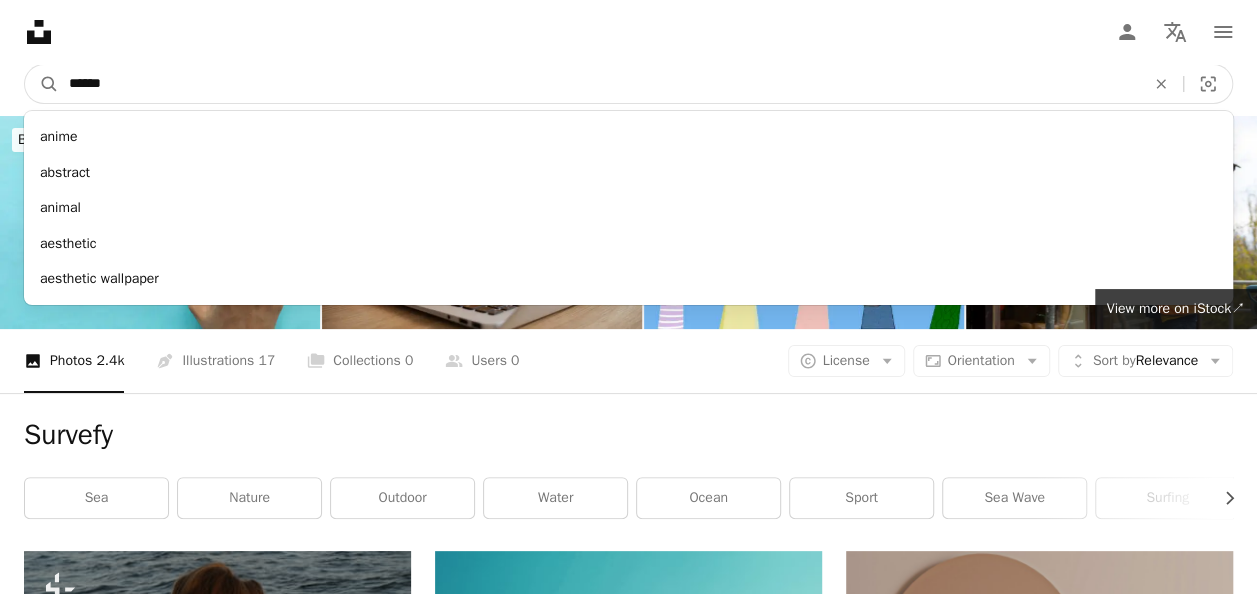 type on "*******" 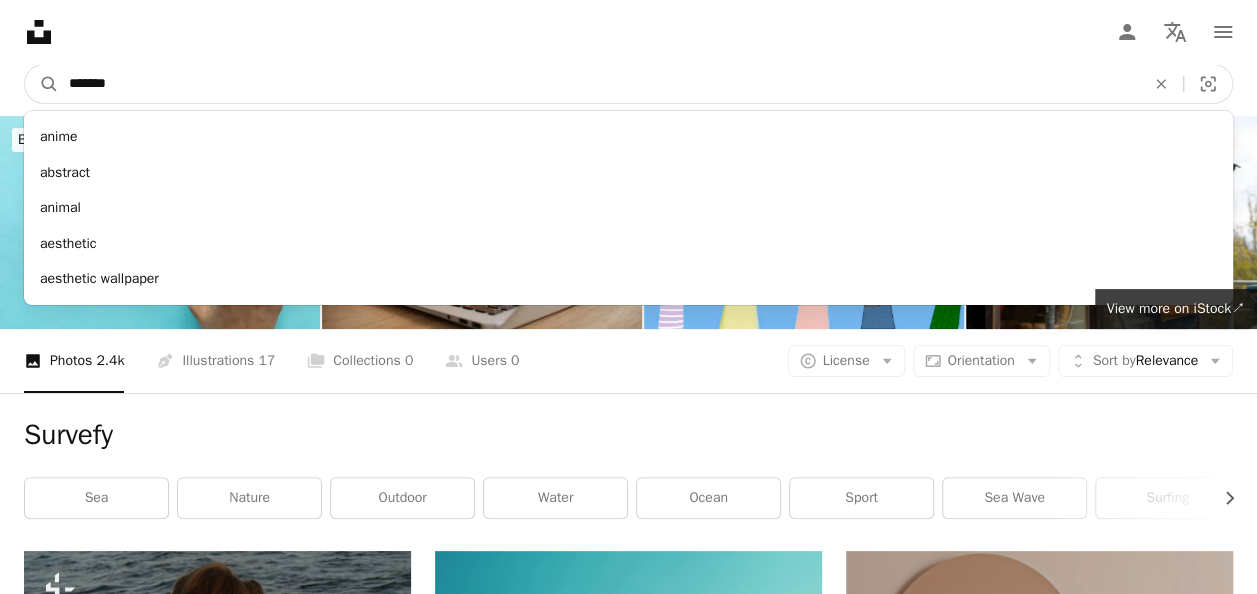 click on "A magnifying glass" at bounding box center (42, 84) 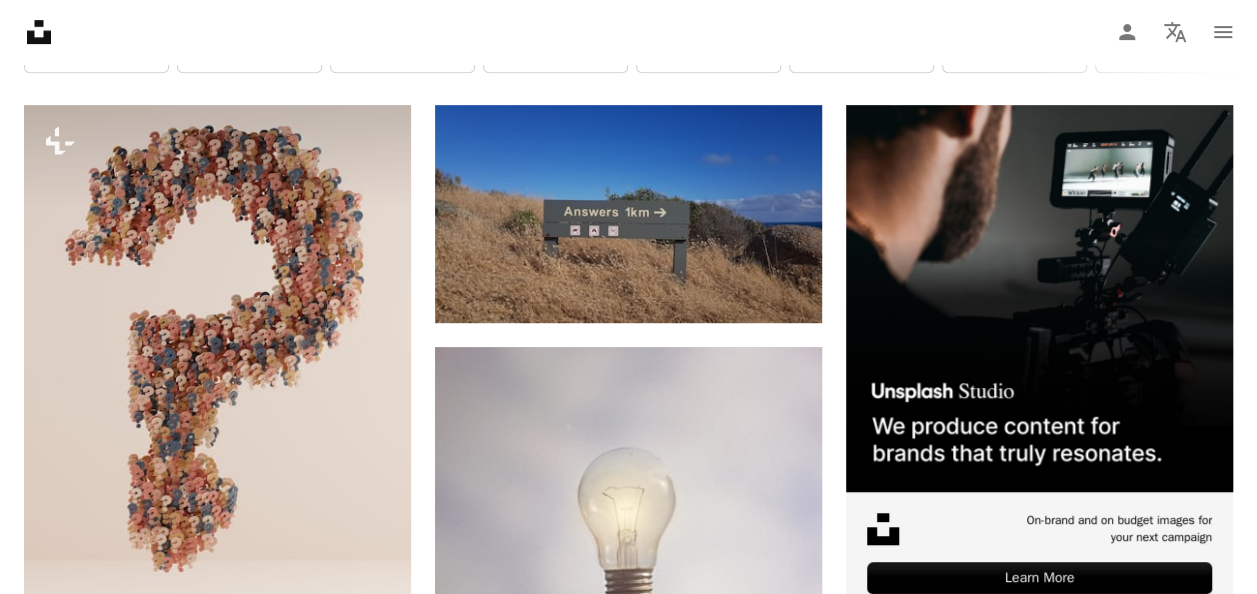 scroll, scrollTop: 440, scrollLeft: 0, axis: vertical 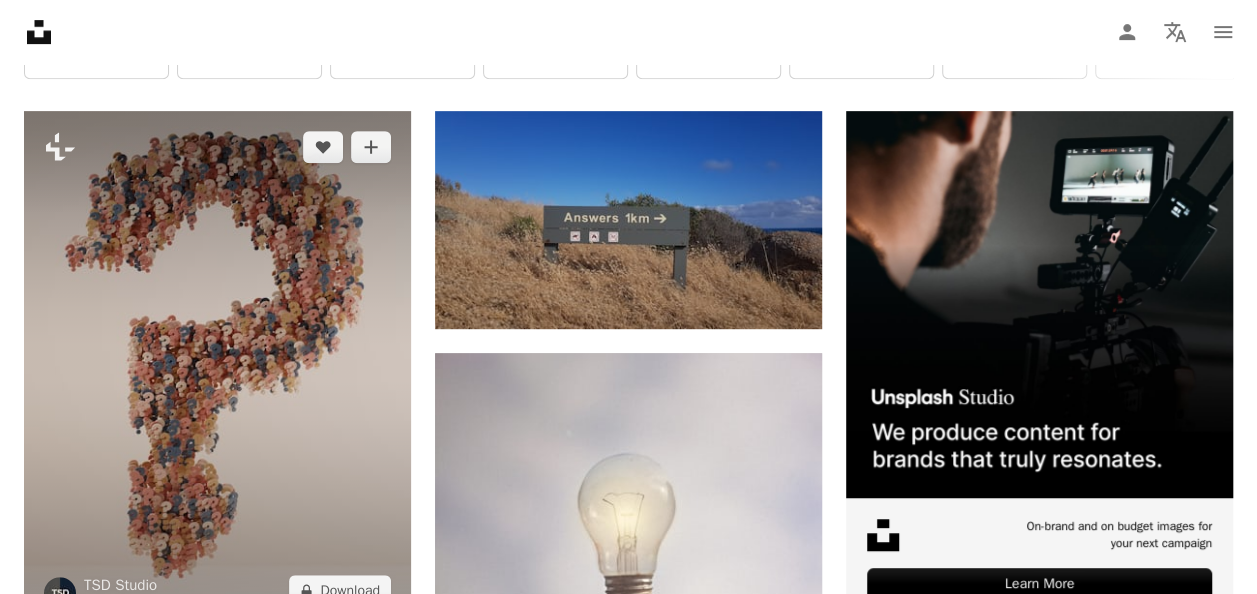 click at bounding box center (217, 369) 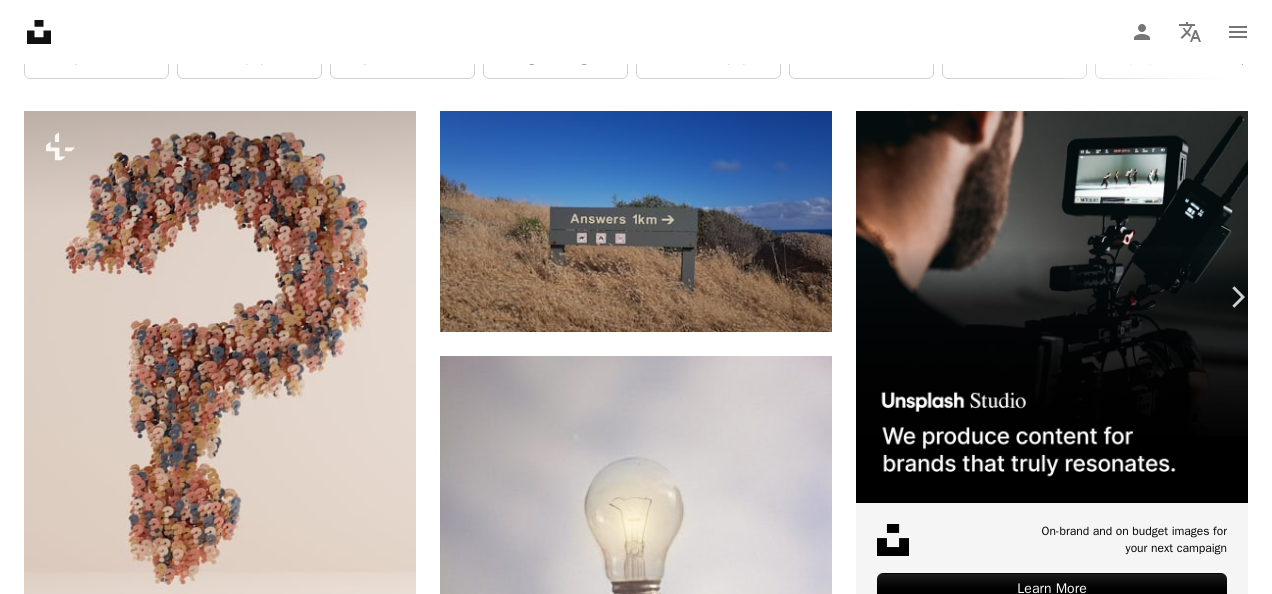 click on "A lock Download" at bounding box center (1111, 4294) 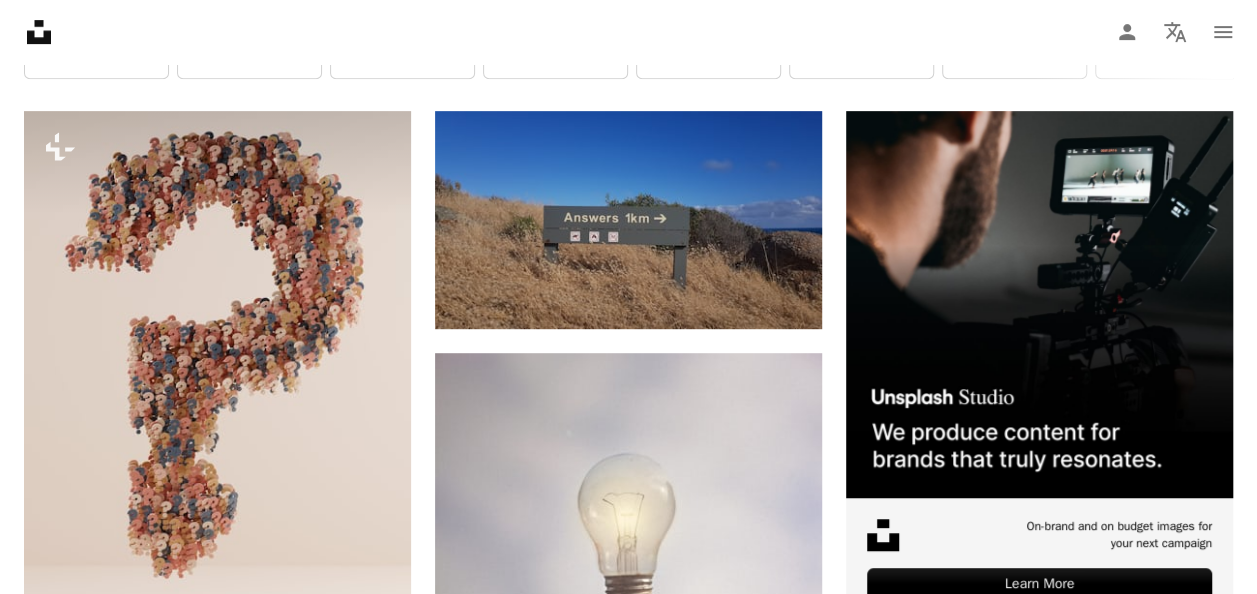 scroll, scrollTop: 0, scrollLeft: 0, axis: both 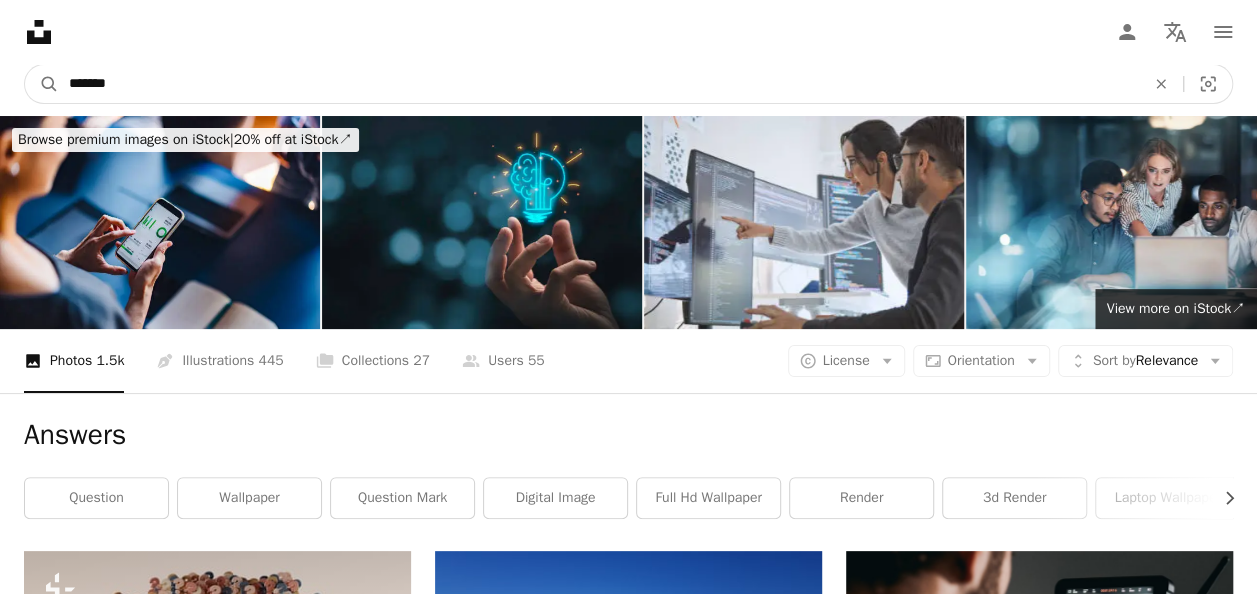 drag, startPoint x: 189, startPoint y: 80, endPoint x: 63, endPoint y: 82, distance: 126.01587 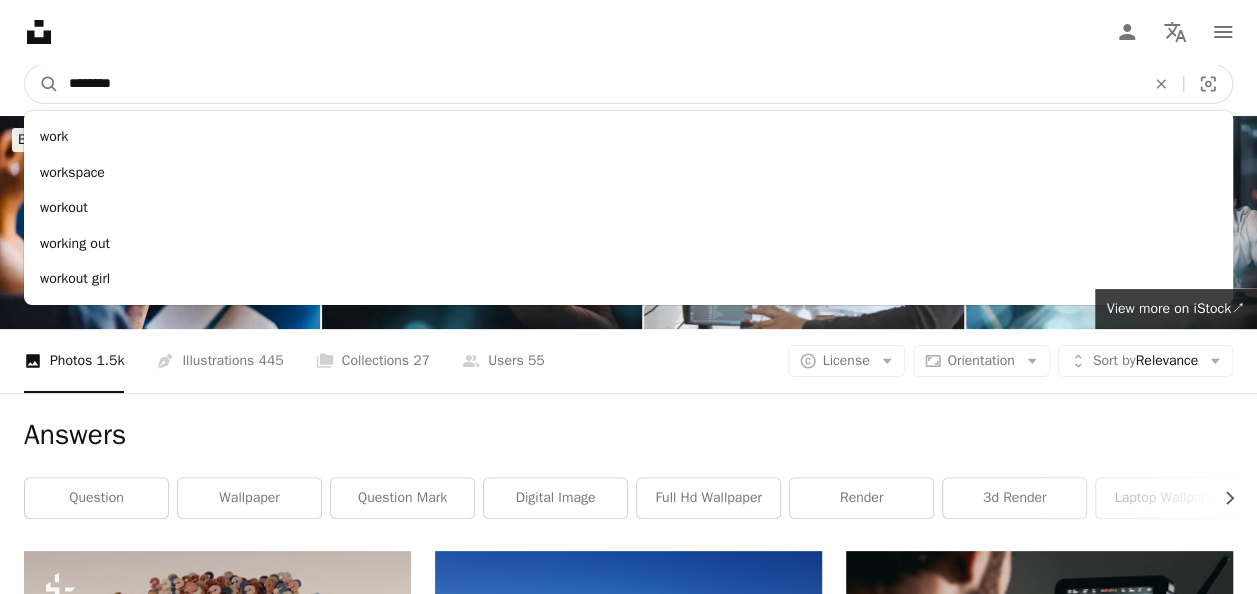 type on "*********" 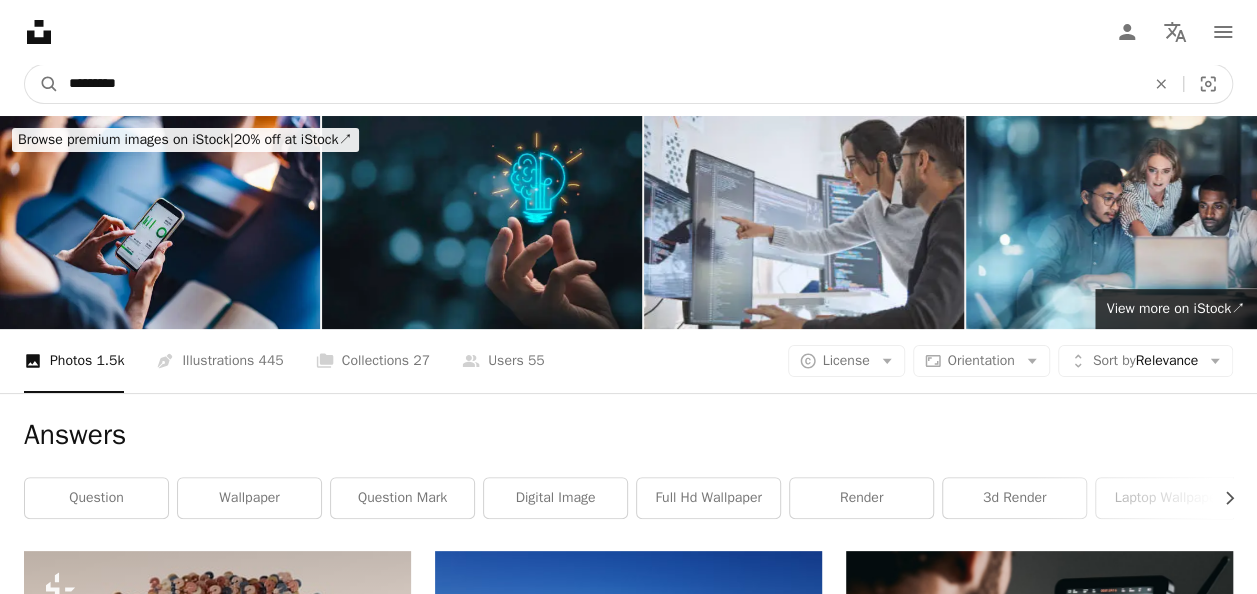 click on "A magnifying glass" at bounding box center (42, 84) 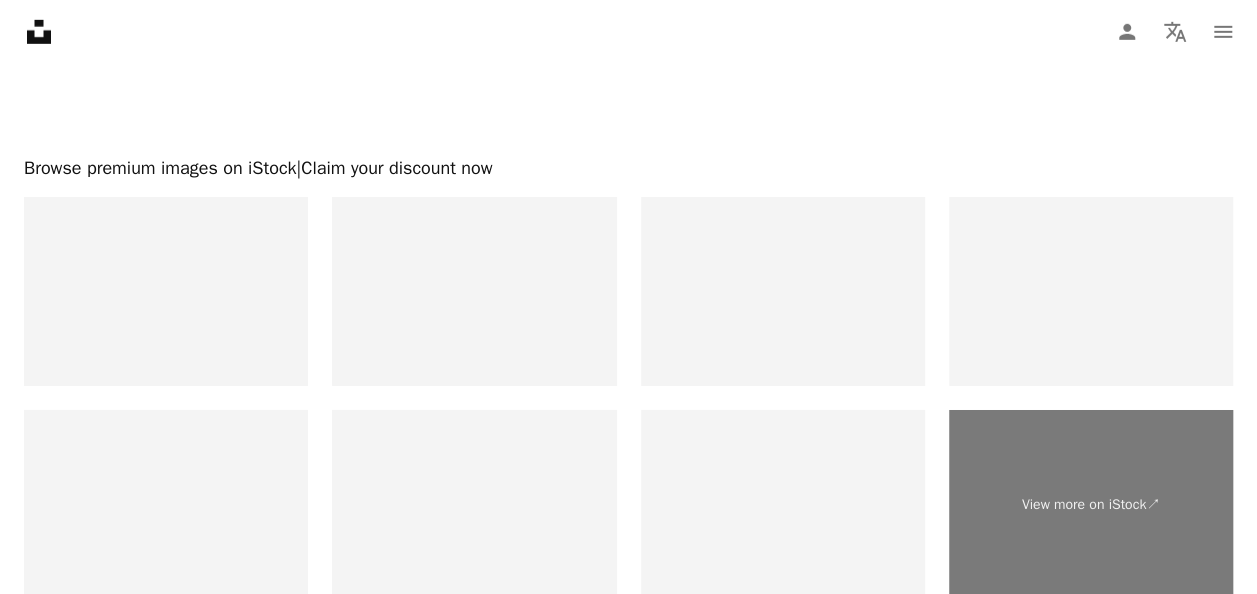 scroll, scrollTop: 0, scrollLeft: 0, axis: both 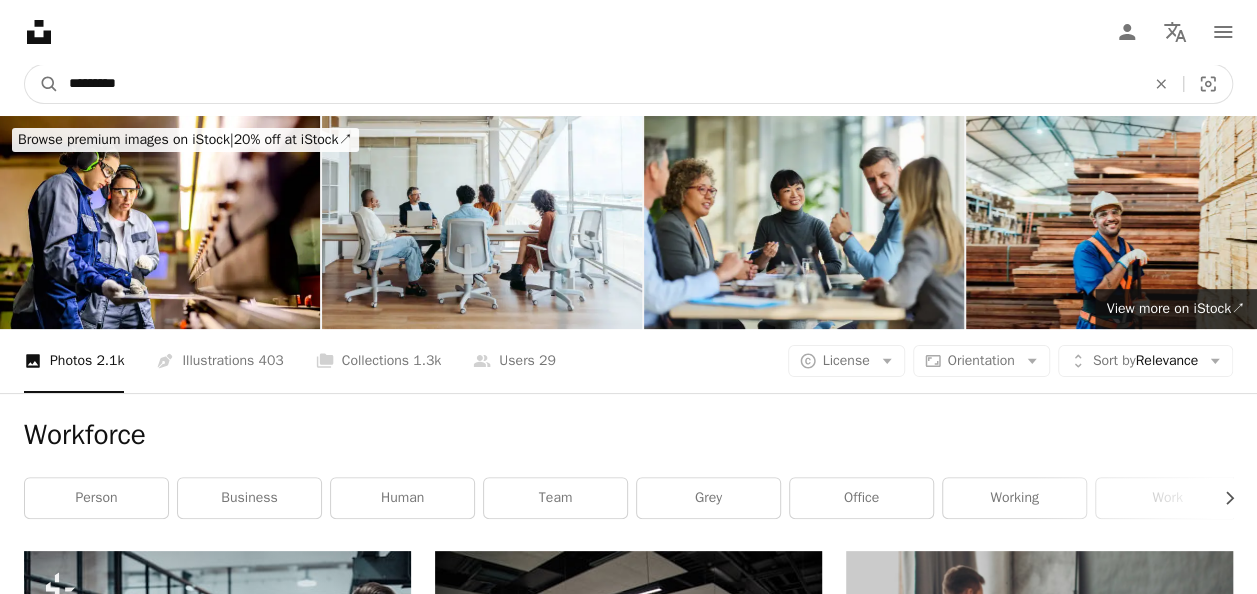 drag, startPoint x: 178, startPoint y: 94, endPoint x: -14, endPoint y: 56, distance: 195.72429 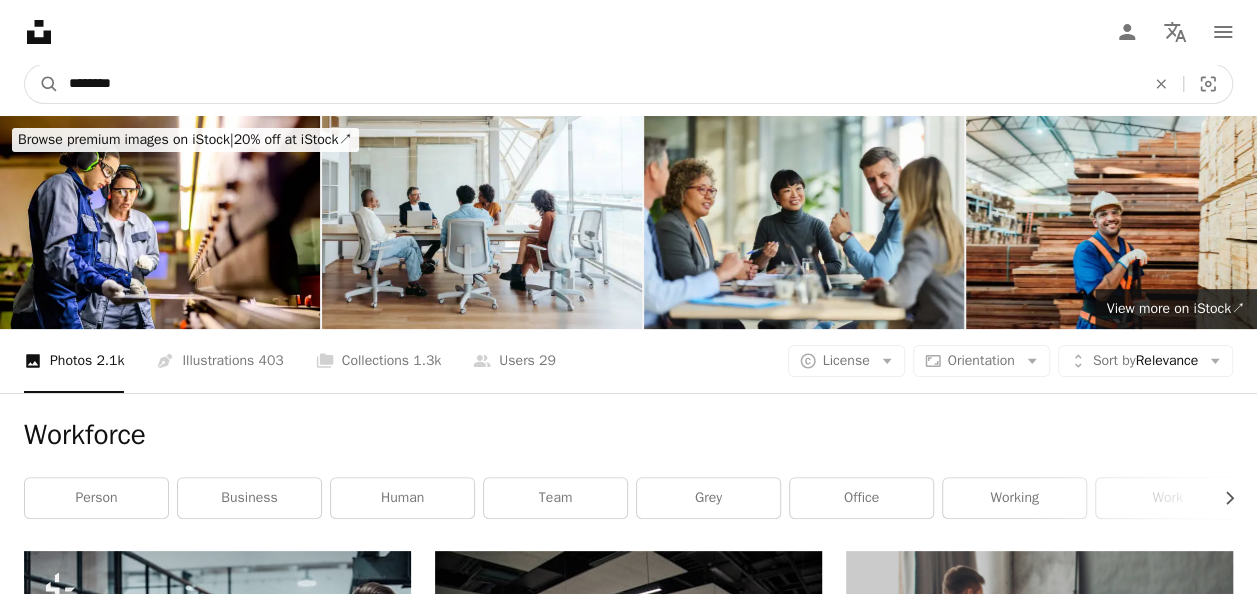 click on "A magnifying glass" at bounding box center (42, 84) 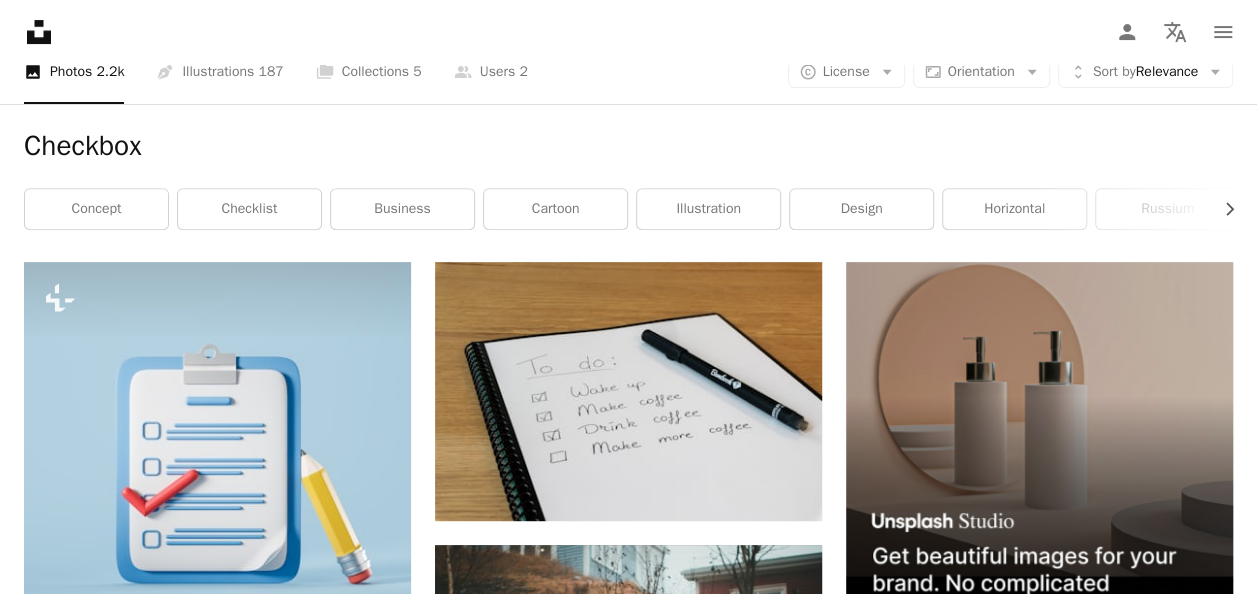 scroll, scrollTop: 259, scrollLeft: 0, axis: vertical 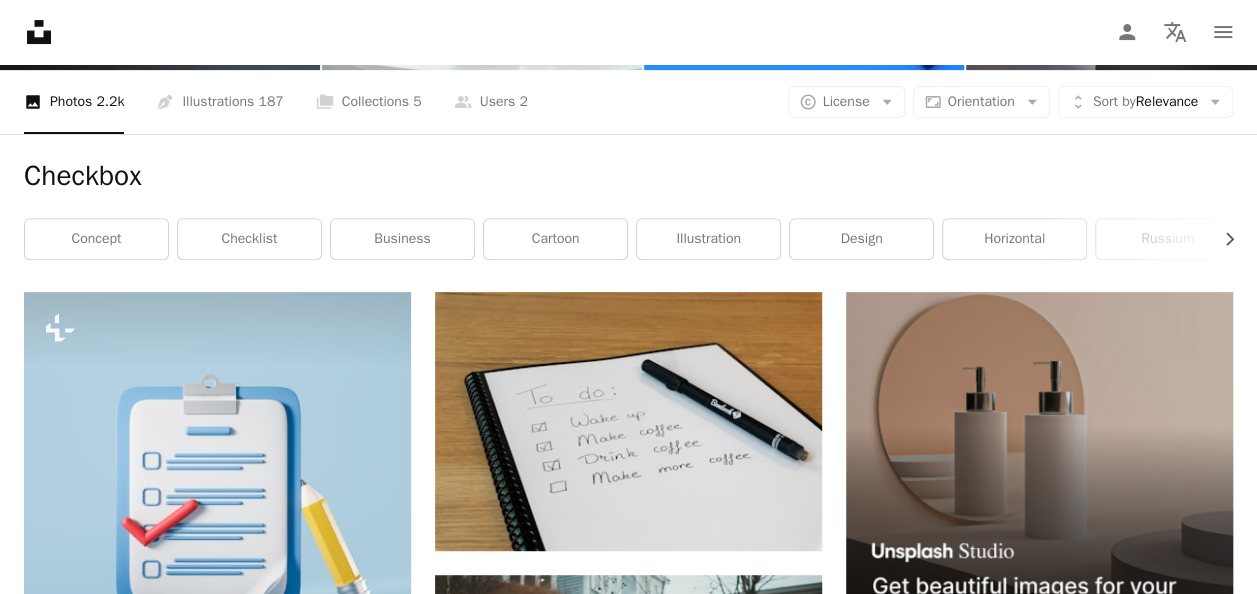 click on "Checkbox Chevron right concept checklist business cartoon illustration design horizontal russium idea to do list no person technology" at bounding box center (628, 213) 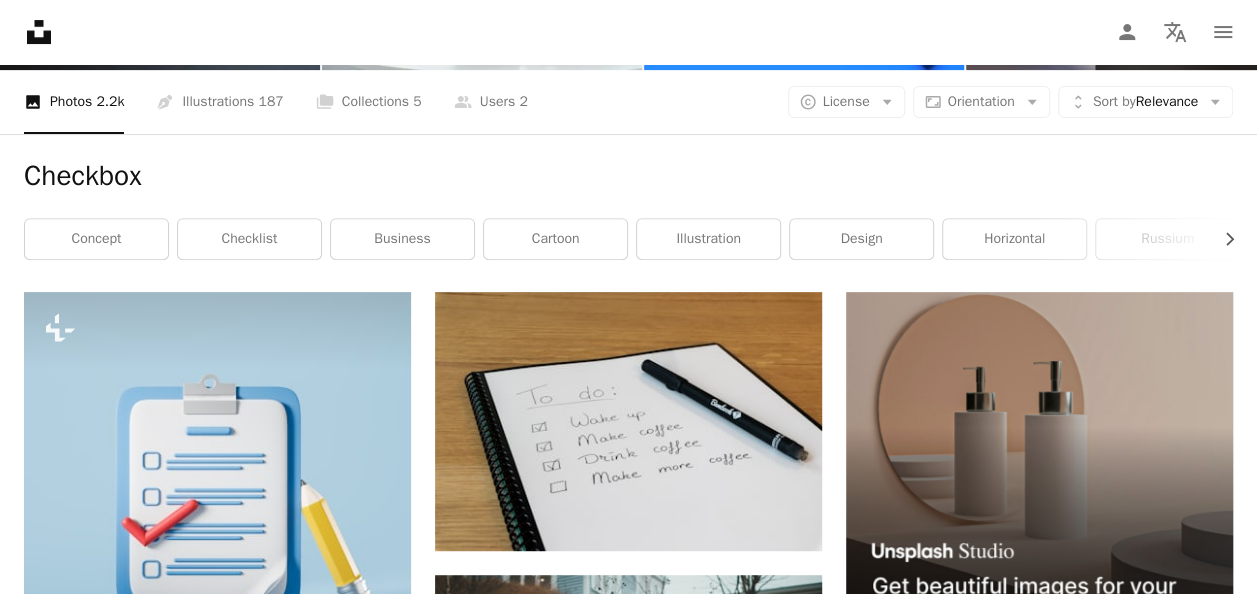 scroll, scrollTop: 0, scrollLeft: 0, axis: both 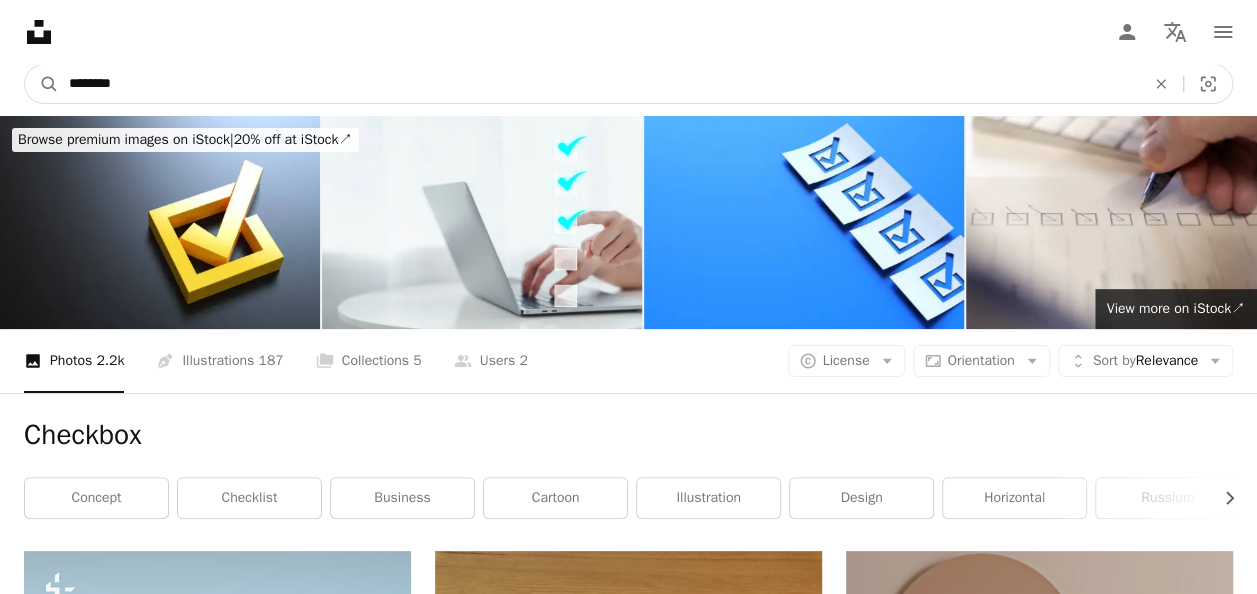 drag, startPoint x: 192, startPoint y: 73, endPoint x: 6, endPoint y: 54, distance: 186.96791 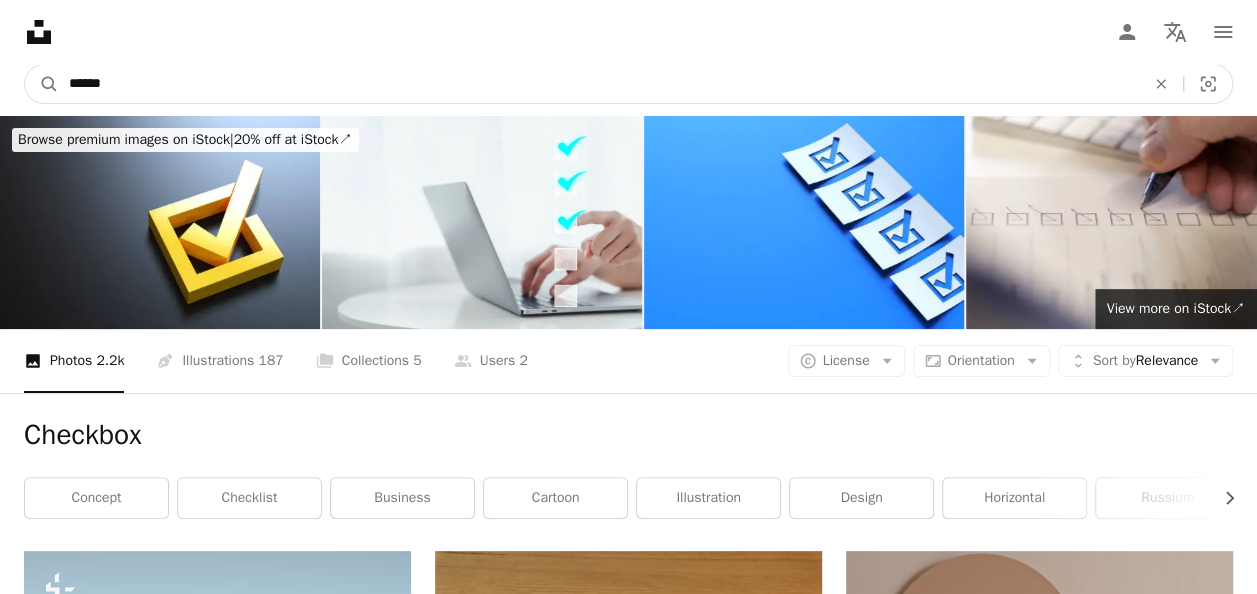 type on "*******" 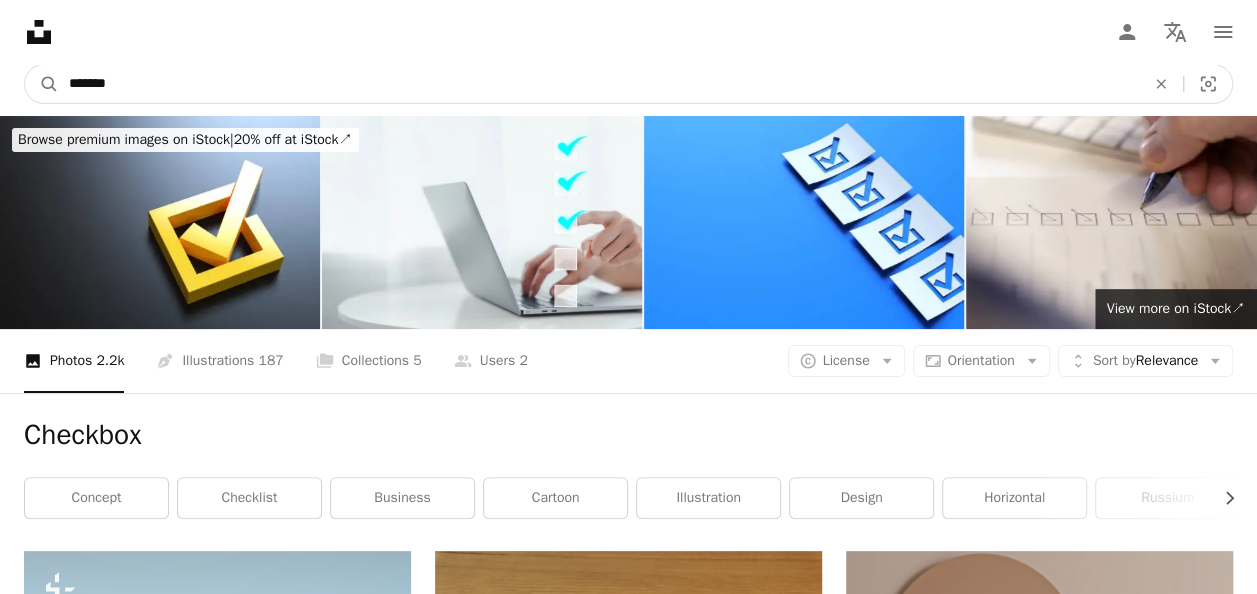 click on "A magnifying glass" at bounding box center (42, 84) 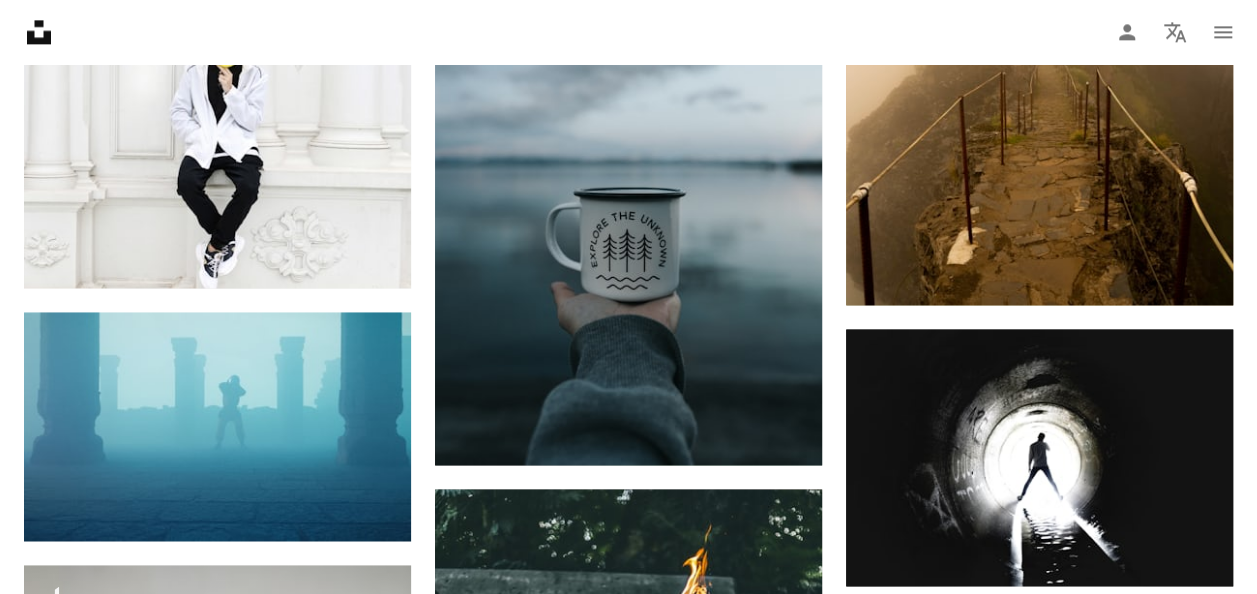 scroll, scrollTop: 0, scrollLeft: 0, axis: both 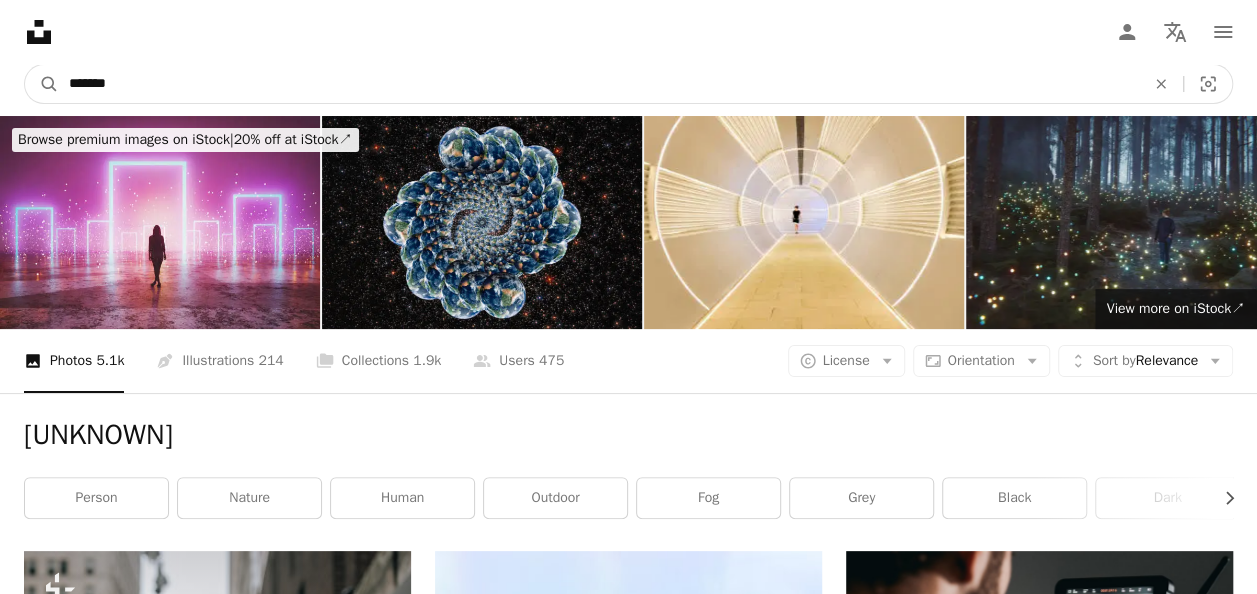 click on "*******" at bounding box center (599, 84) 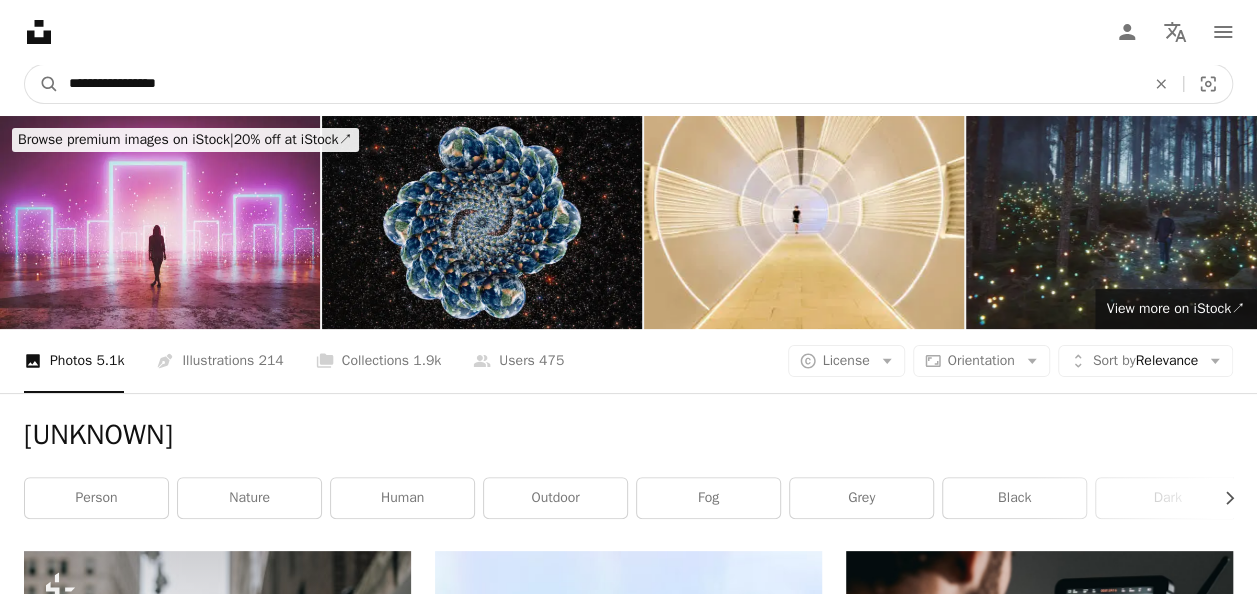 type on "**********" 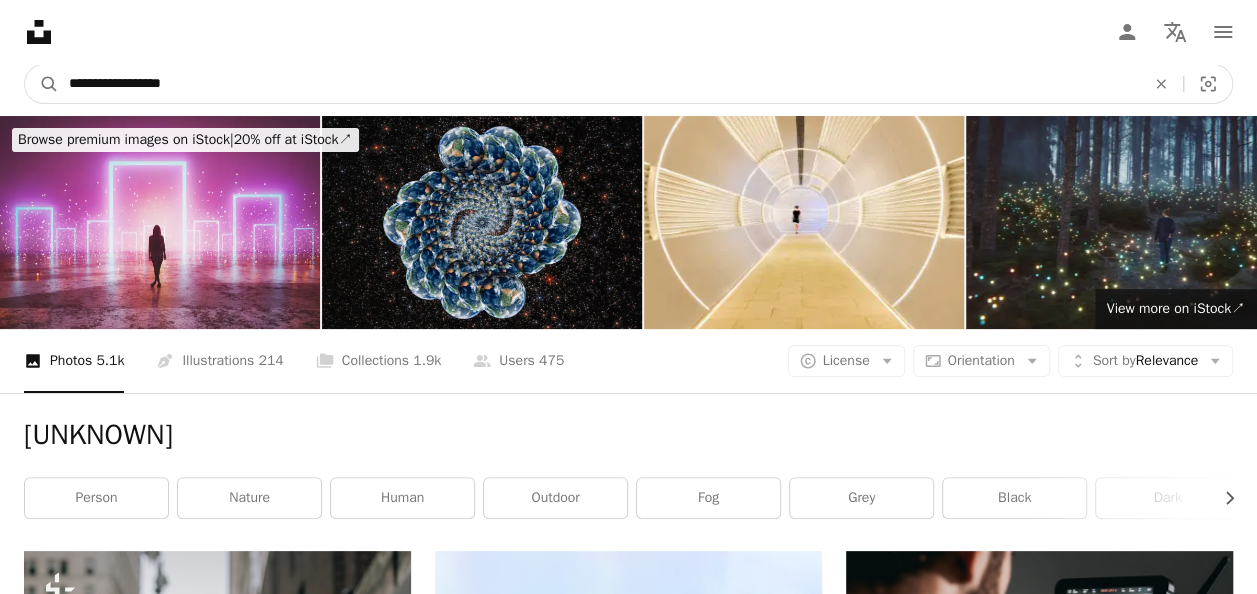 click on "A magnifying glass" at bounding box center (42, 84) 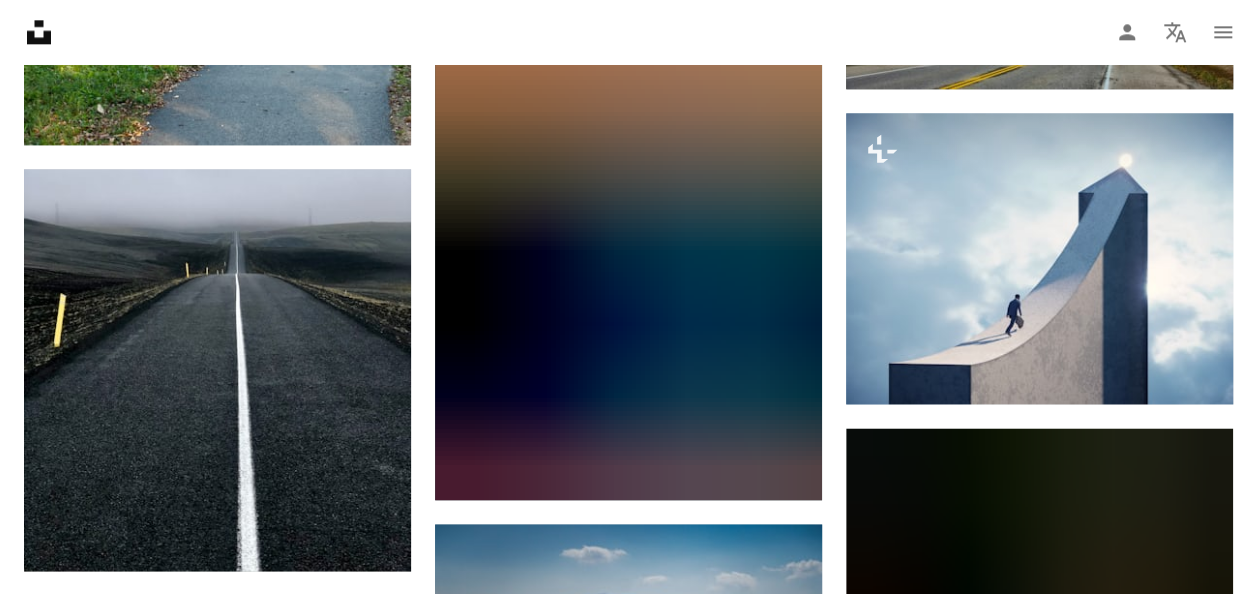 scroll, scrollTop: 1242, scrollLeft: 0, axis: vertical 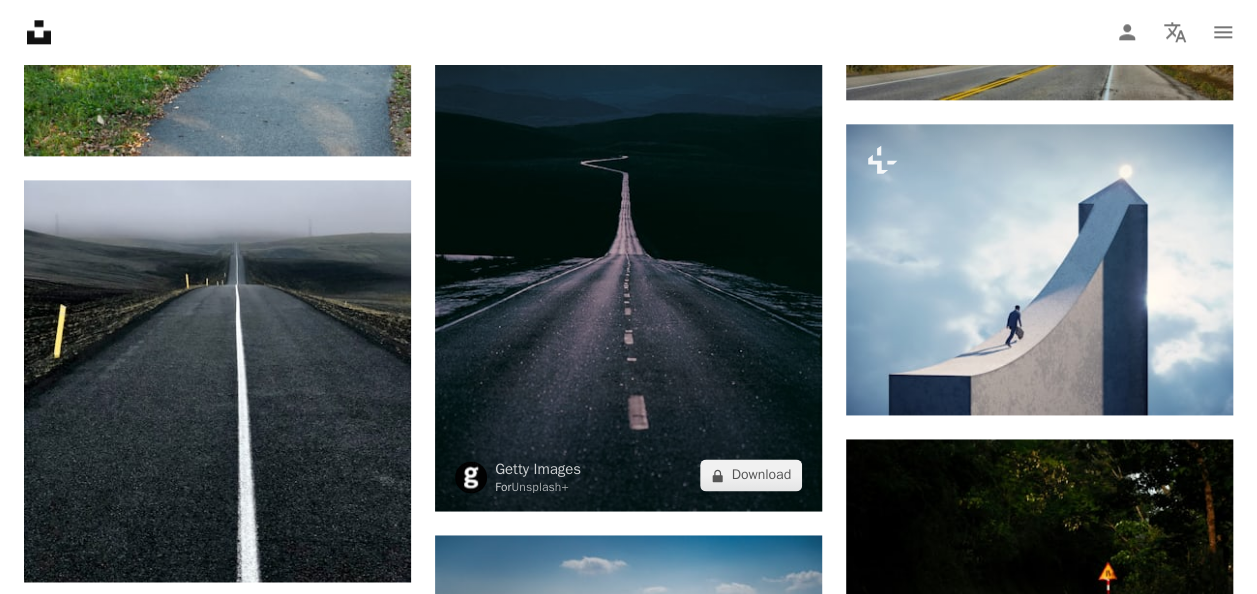 click at bounding box center (628, 225) 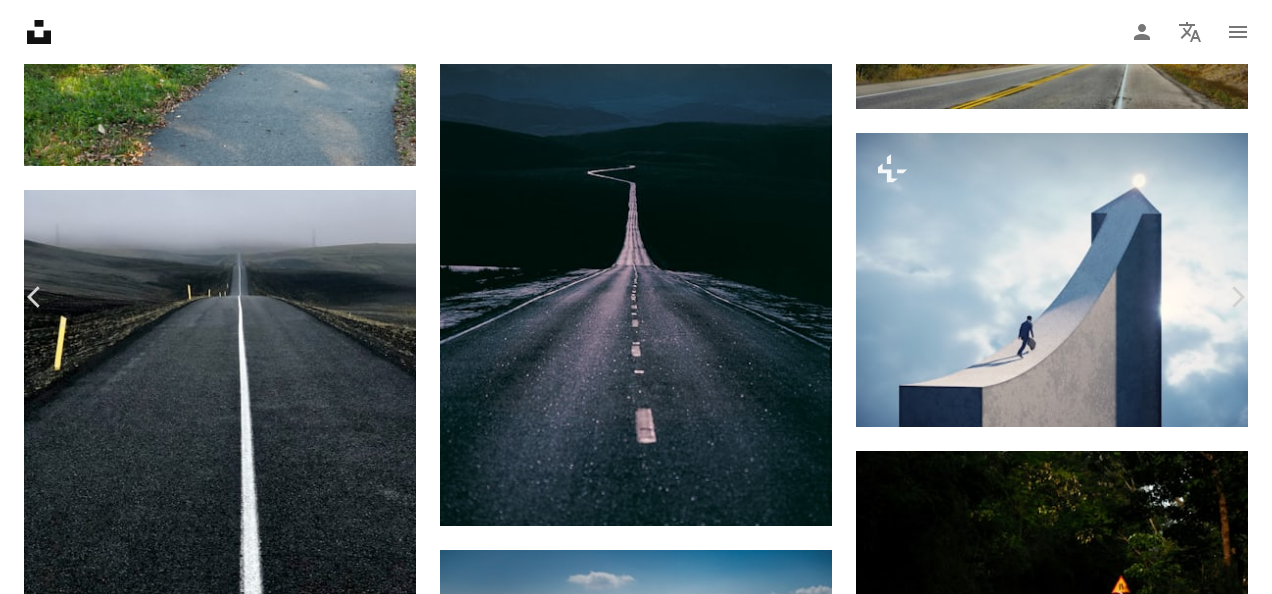 click on "A lock Download" at bounding box center [1111, 3486] 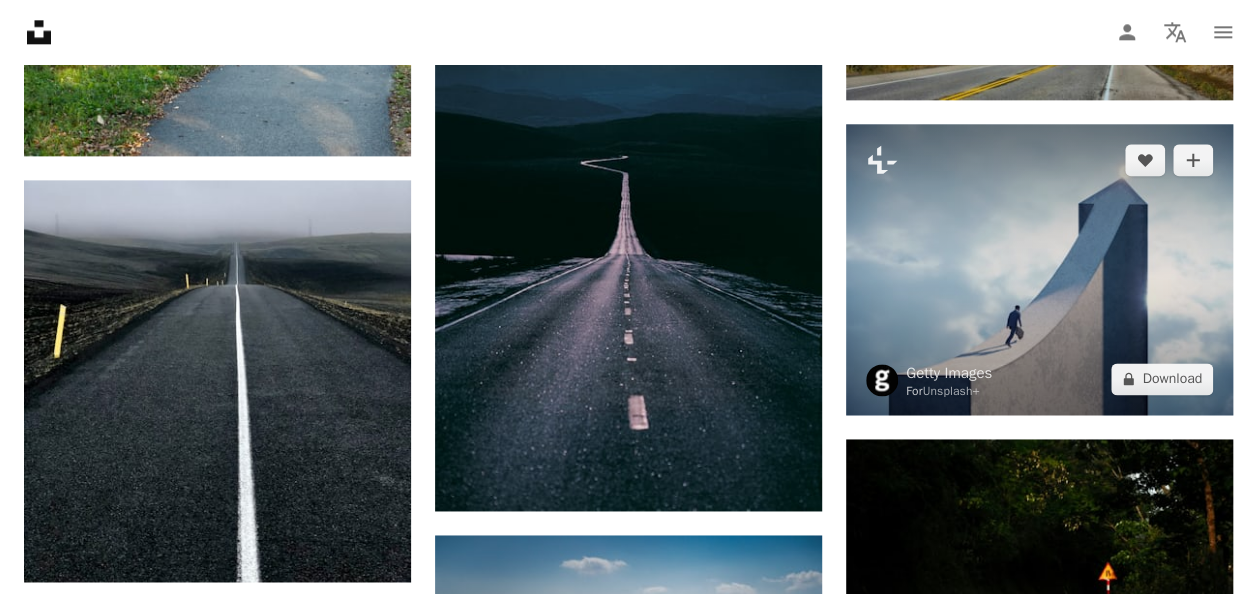 click at bounding box center (1039, 269) 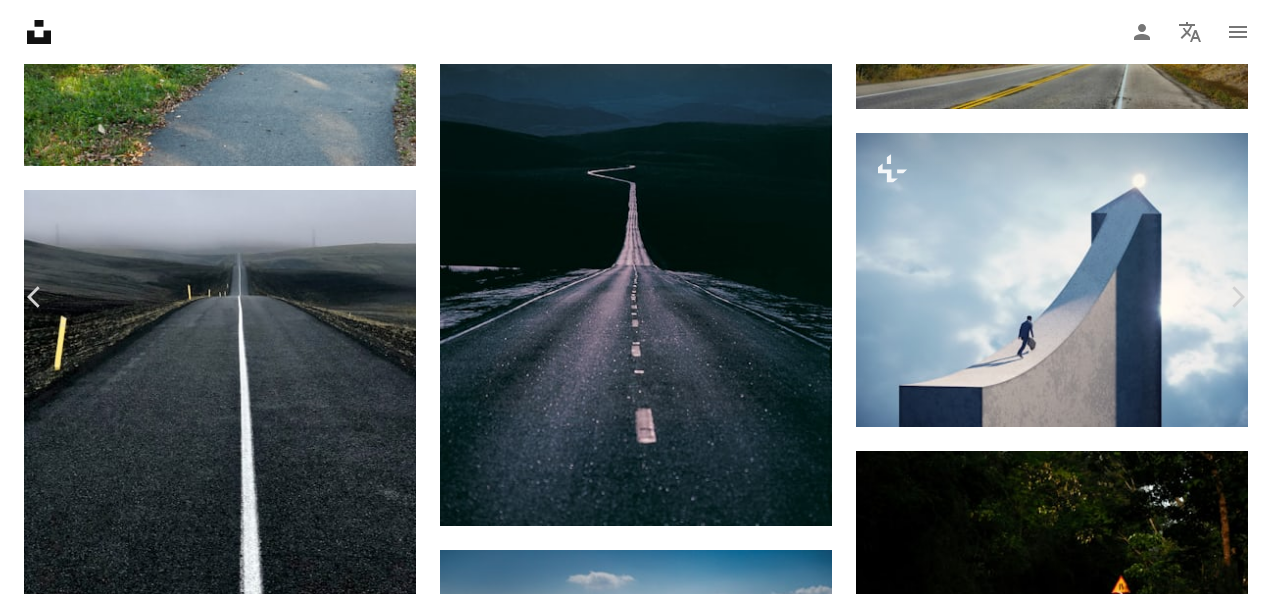 click on "A lock Download" at bounding box center (1111, 3486) 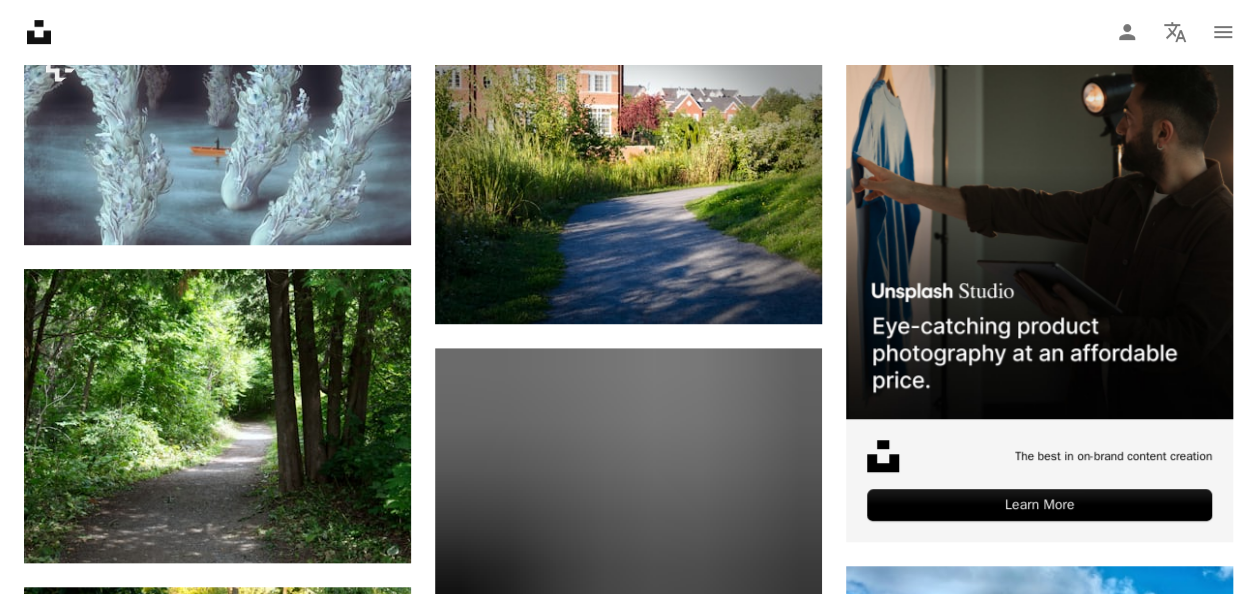 scroll, scrollTop: 0, scrollLeft: 0, axis: both 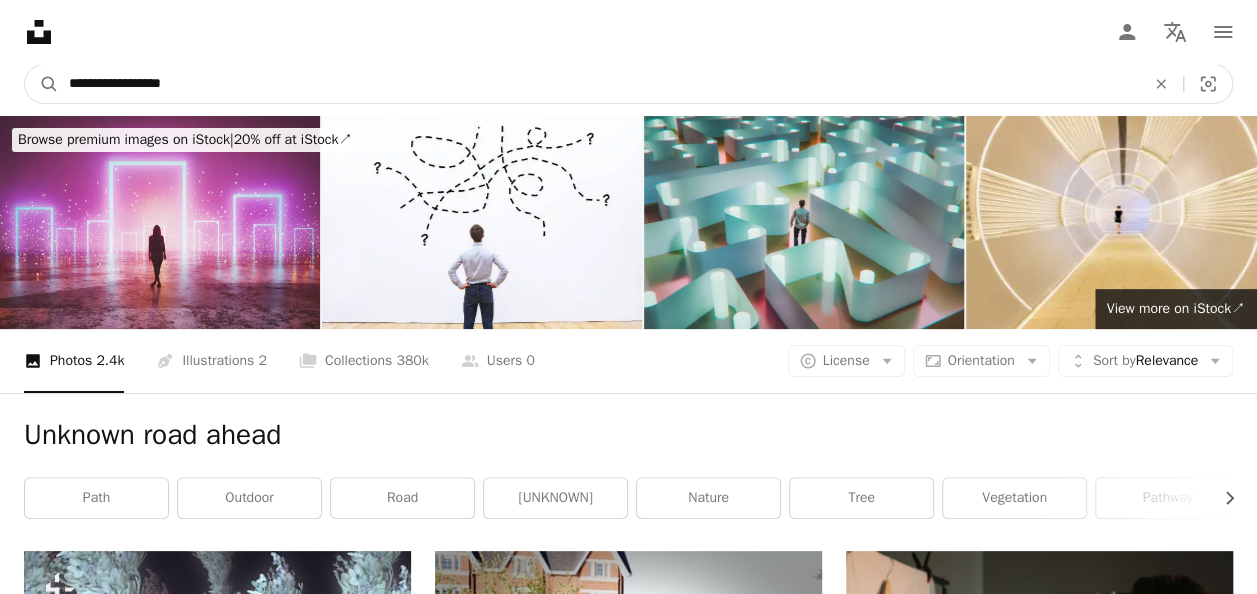 click on "**********" at bounding box center [599, 84] 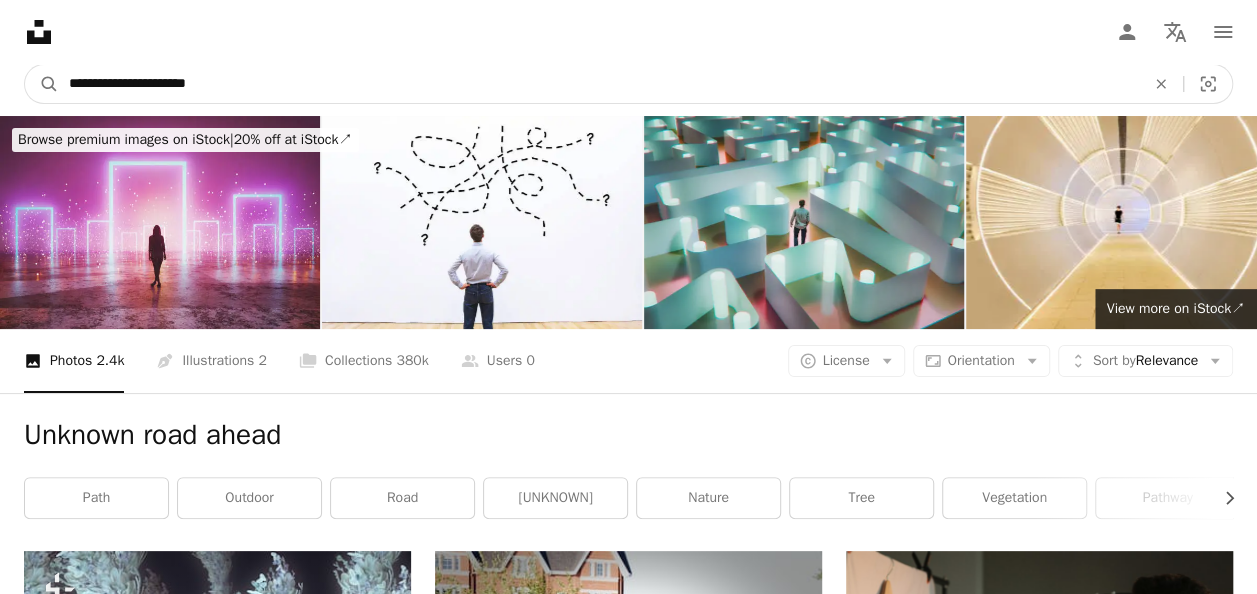 type on "**********" 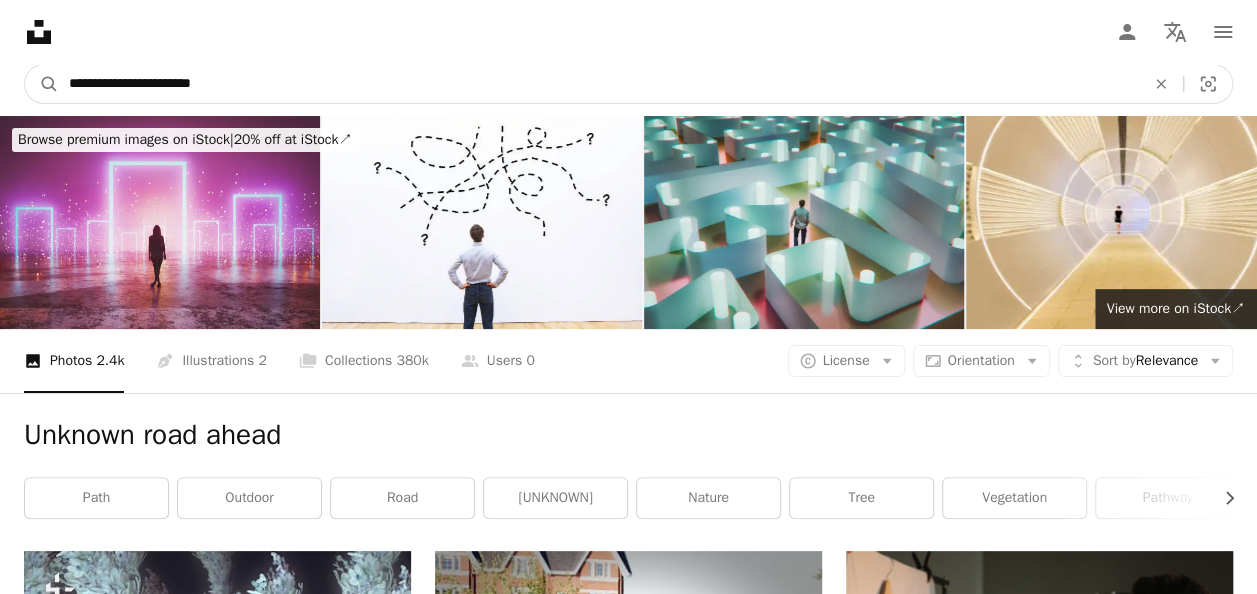 click on "A magnifying glass" at bounding box center [42, 84] 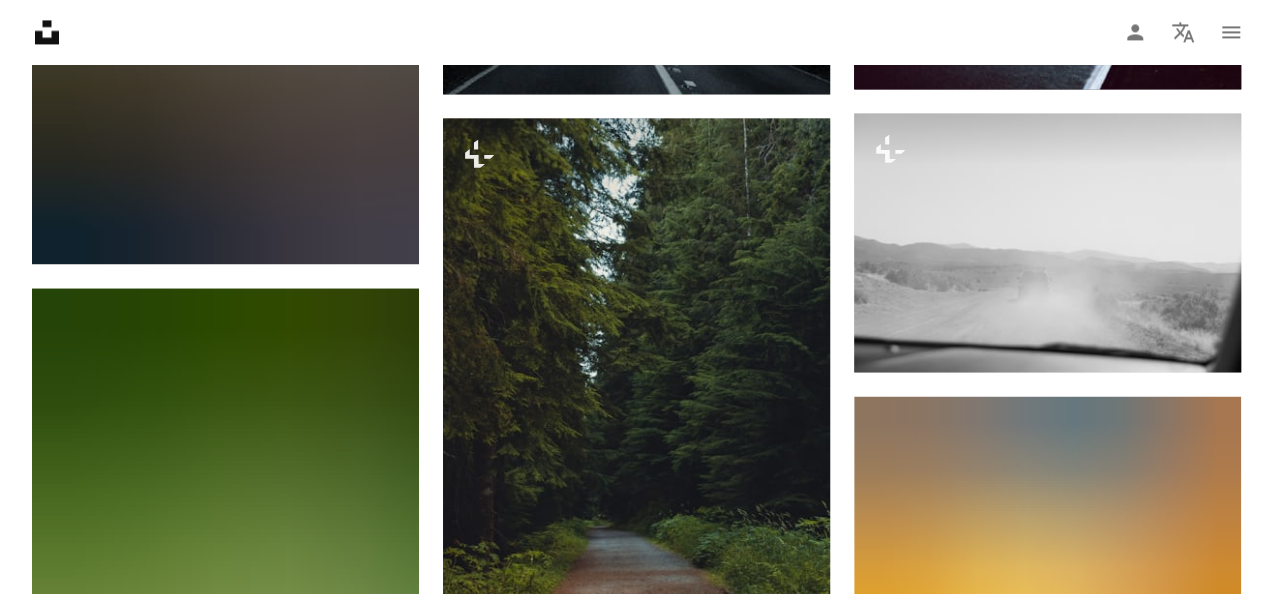scroll, scrollTop: 1055, scrollLeft: 0, axis: vertical 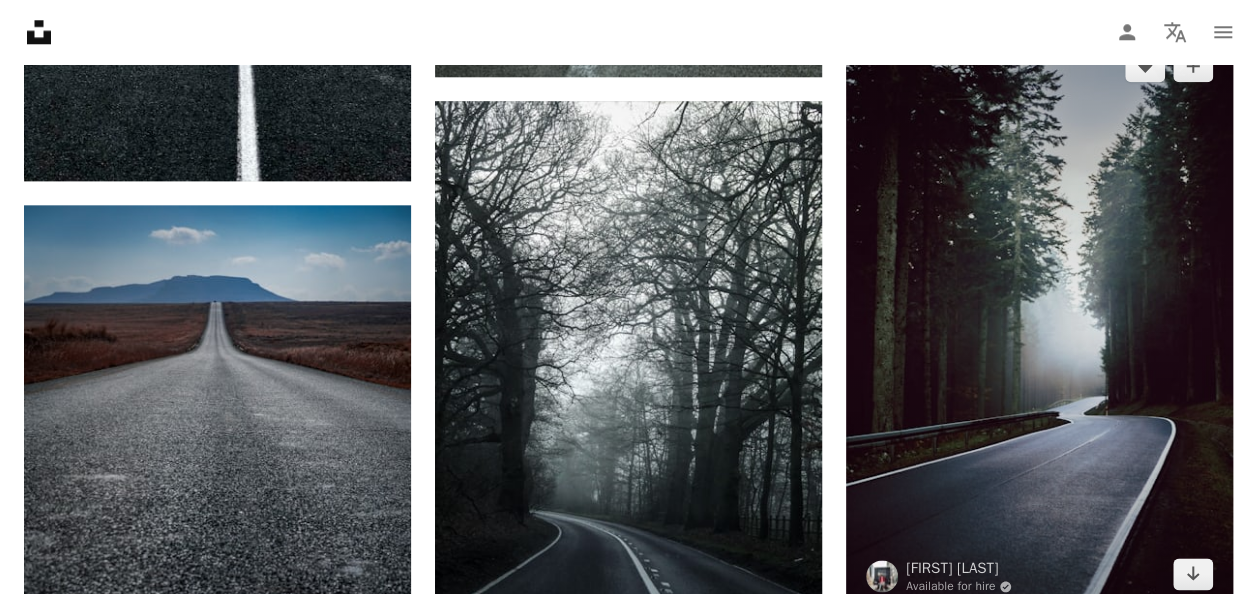 click at bounding box center [1039, 320] 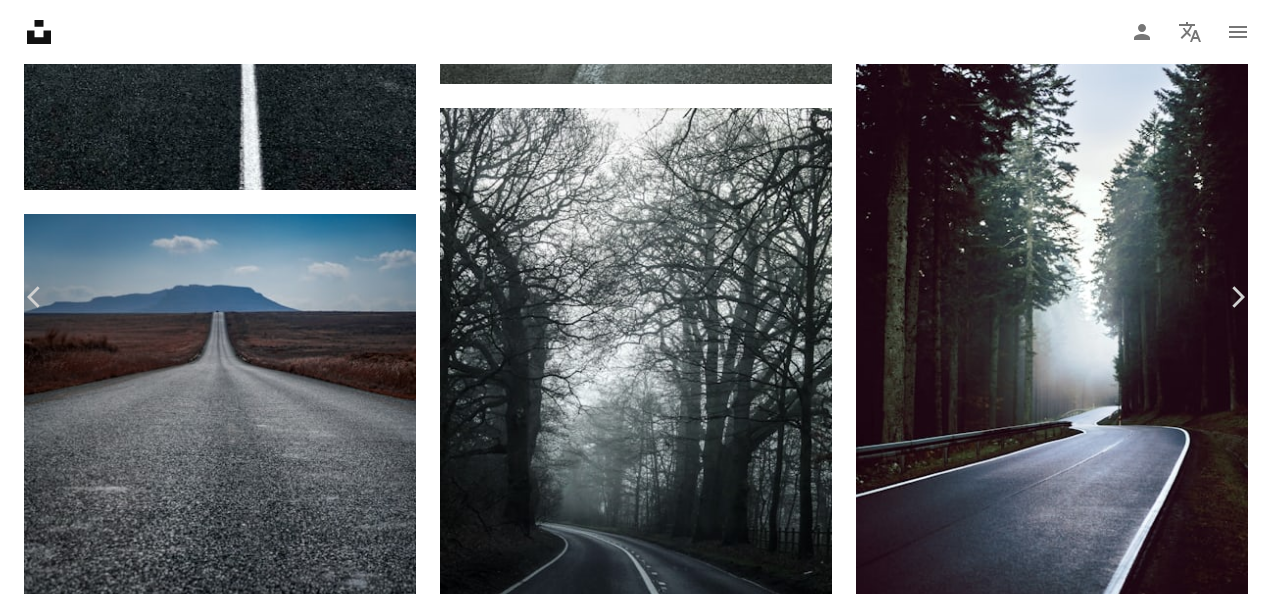 click on "Download free" at bounding box center [1073, 4396] 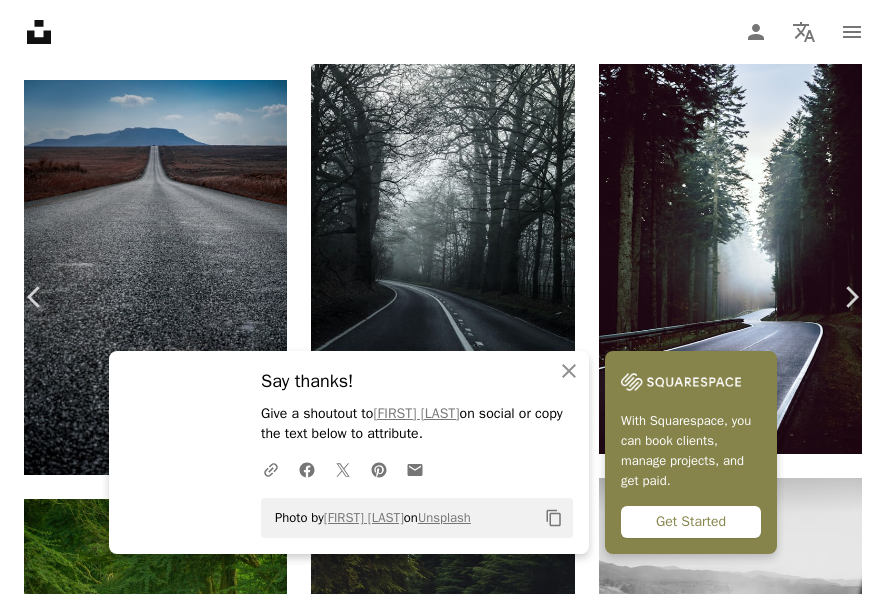 scroll, scrollTop: 6329, scrollLeft: 0, axis: vertical 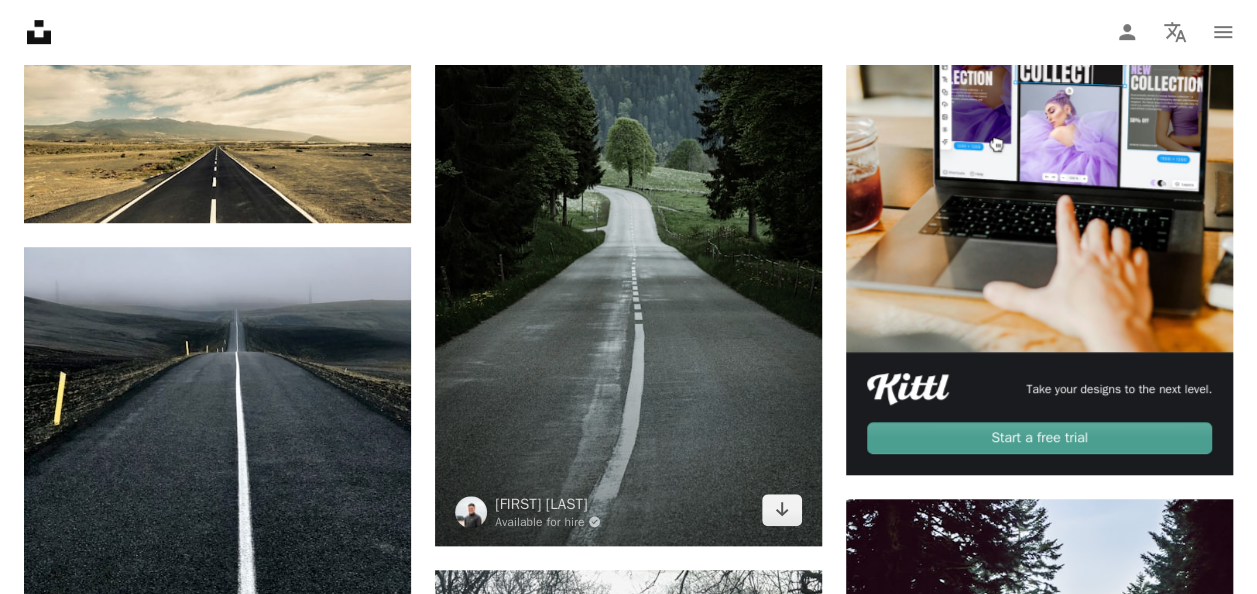 click at bounding box center [628, 255] 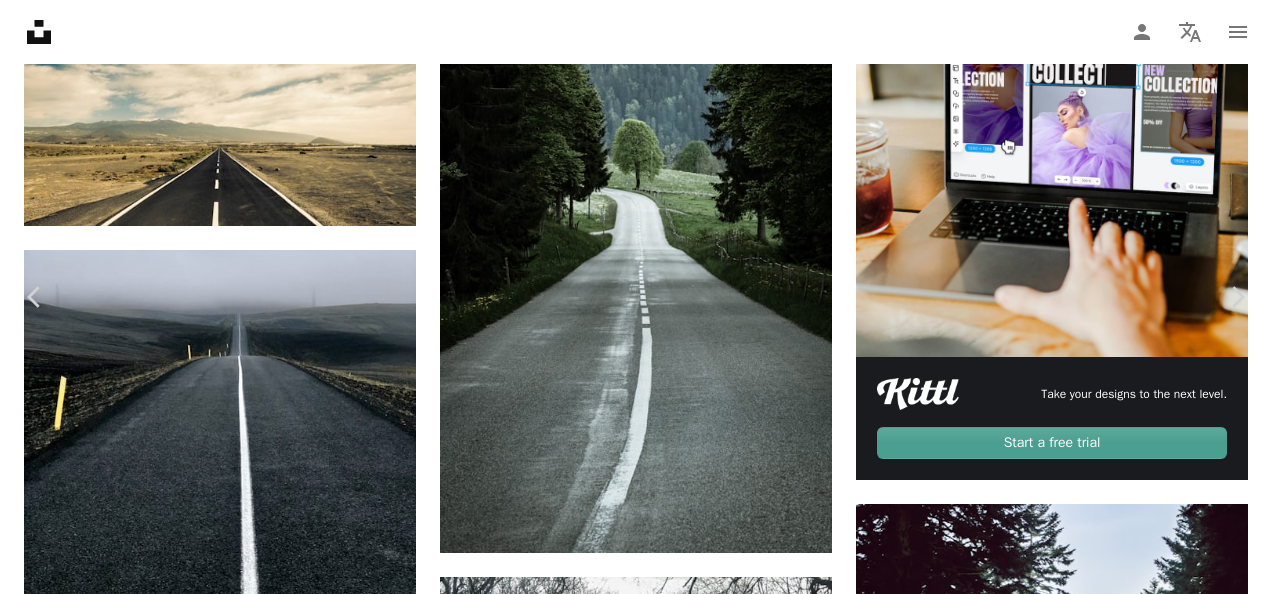 click on "Download free" at bounding box center (1073, 4863) 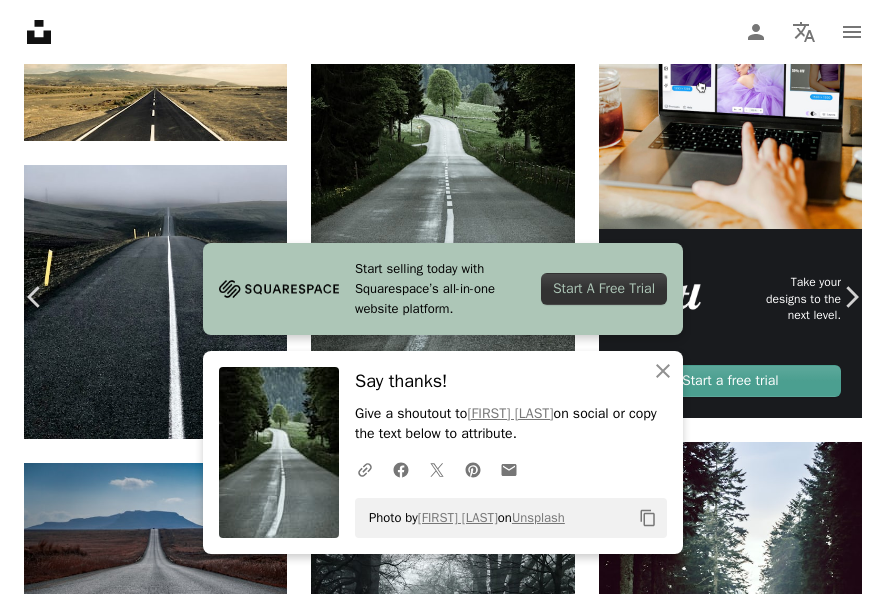 scroll, scrollTop: 6267, scrollLeft: 0, axis: vertical 